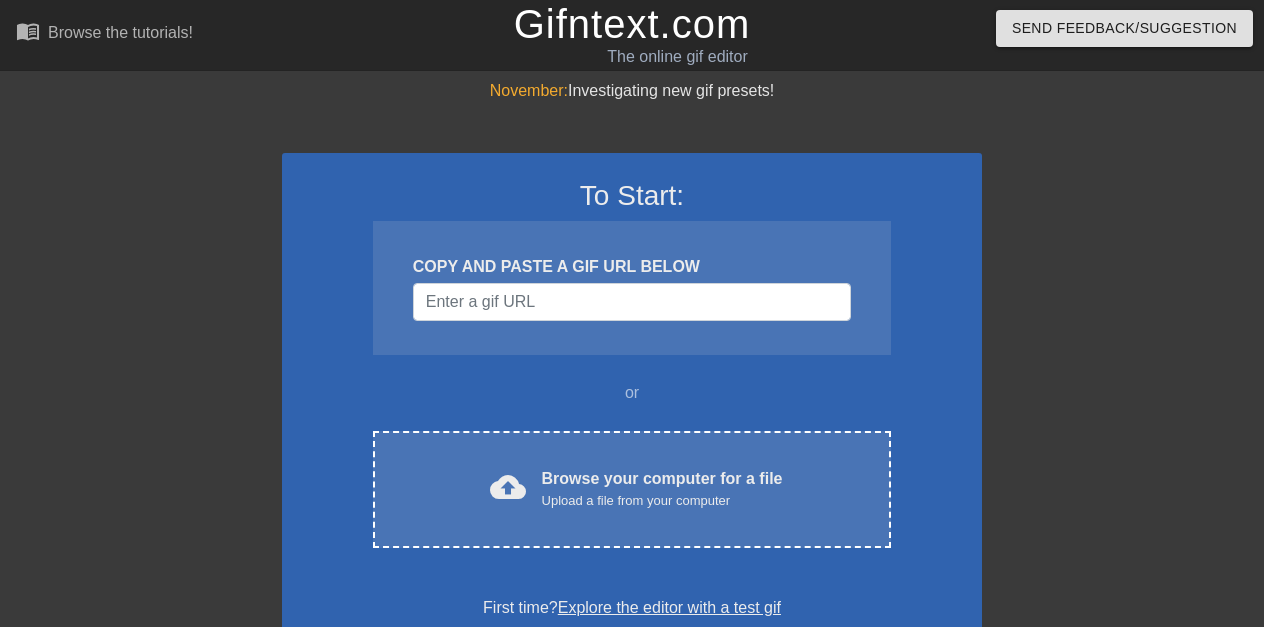 scroll, scrollTop: 0, scrollLeft: 0, axis: both 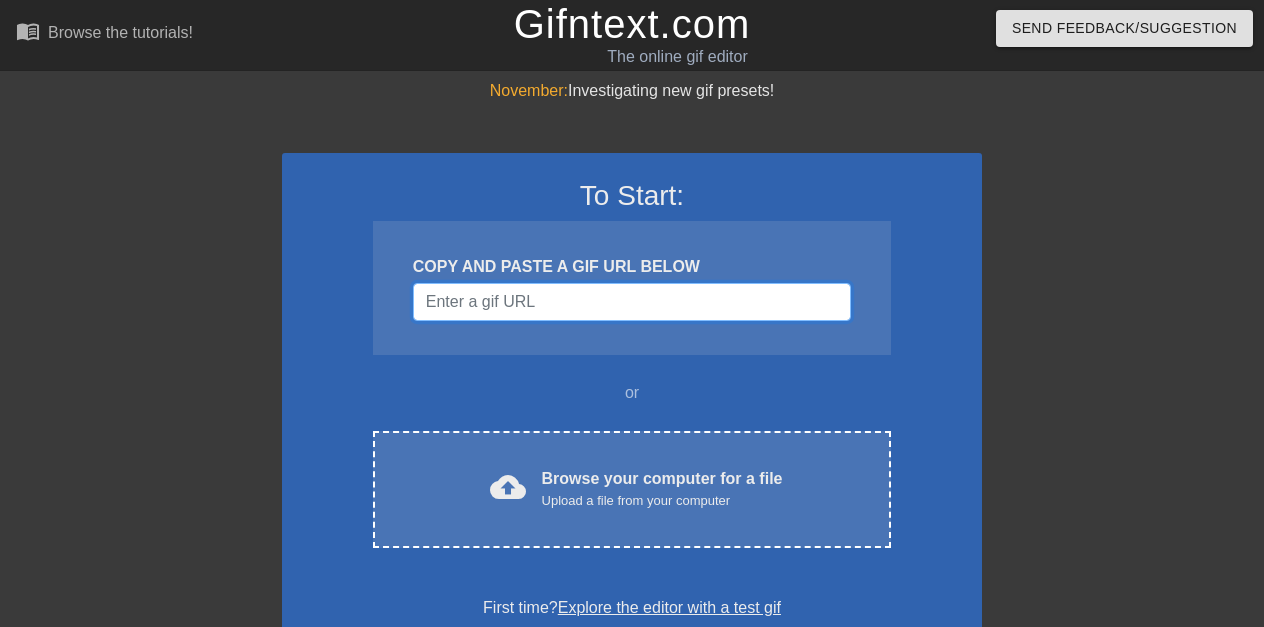 click at bounding box center (632, 302) 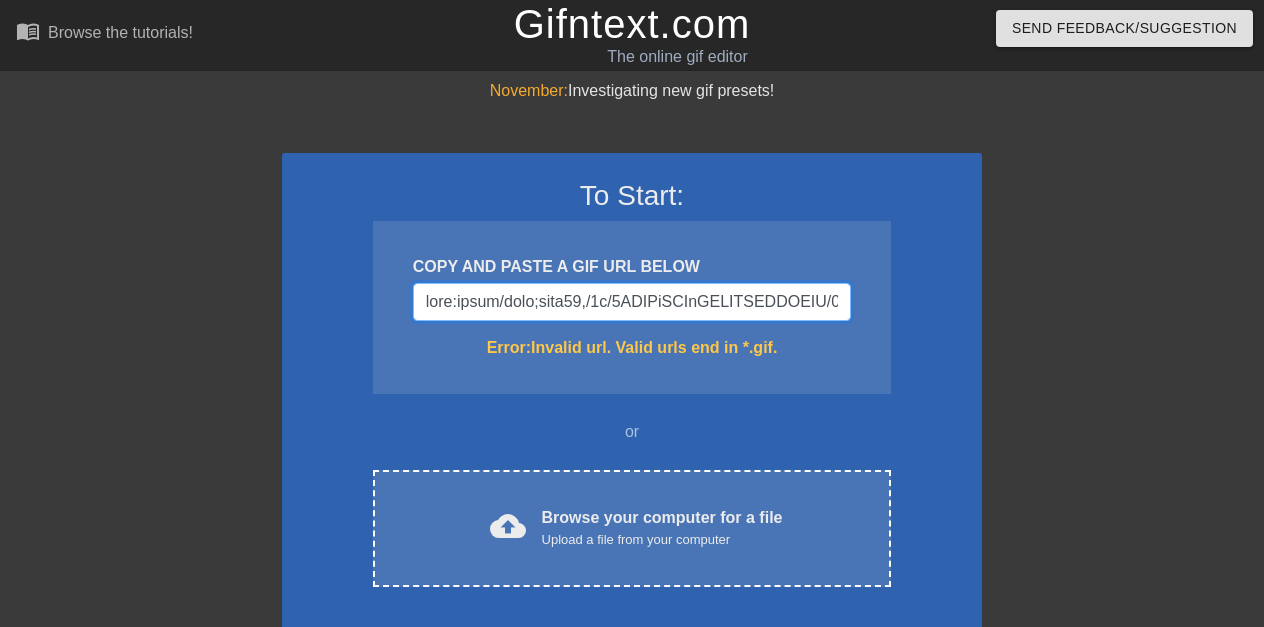 scroll, scrollTop: 0, scrollLeft: 167983, axis: horizontal 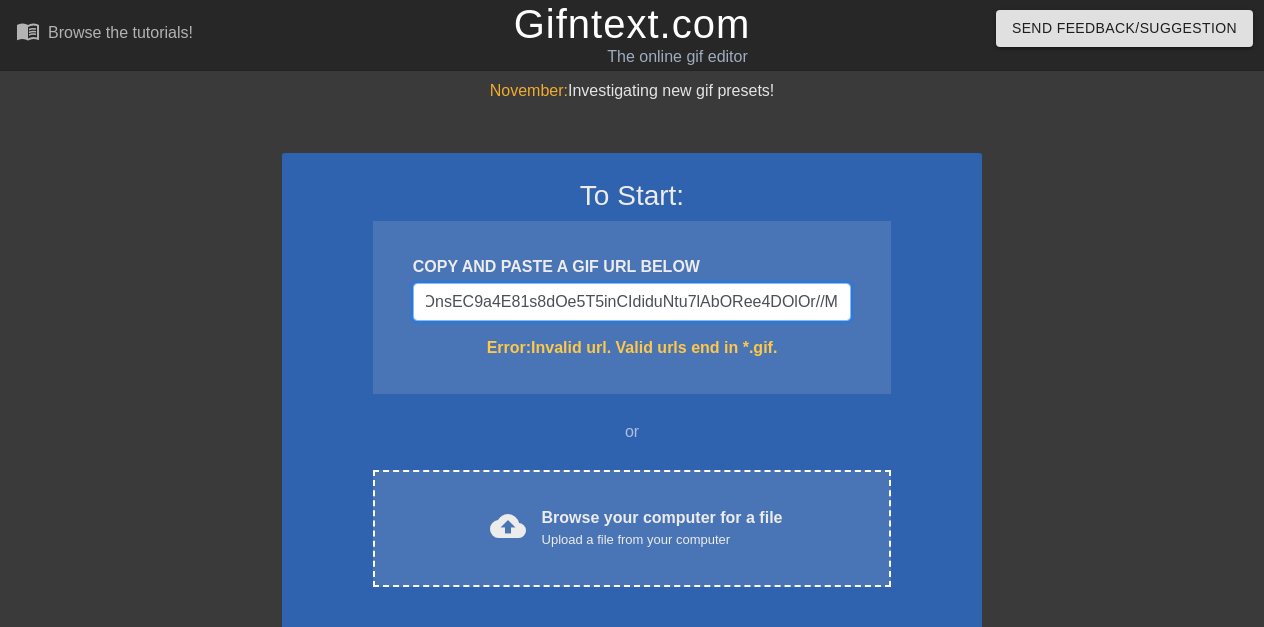 type on "data:image/jpeg;base64,/9j/4AAQSkZJRgABAQAAAQABAAD/2wCEAAkGBxMTEhUTExMVFRUXGRgXGRgXGRcYGhgaHhcXGBgdFxgYHygiGxolHRcXITEhJSkrLi4uHR8zODMtNygtLisBCgoKDg0OGxAQGy0lICUtLS0tLzUtLS0tLS0tLS0tLS0tLS0tLS0tLS0tLS0tLS0tLS0tLS0tLS0tLS0tLS0tLf/AABEIAN8A4gMBEQACEQEDEQH/xAAcAAACAgMBAQAAAAAAAAAAAAAABQQGAgMHAQj/xABBEAABAwEFBQUGAwcDBQEBAAABAgMRAAQFEiExBkFRYXETIoGRoQcUMrHB0UJS8BUjU2JygqKS4fEzQ7LC0lQX/8QAGgEAAgMBAQAAAAAAAAAAAAAAAAQCAwUBBv/EADYRAAICAQIDBAkEAwACAwAAAAABAgMRBBIhMUEFE1FhFCJxgZGhsdHwMlLB8SNC4RUzJGJy/9oADAMBAAIRAxEAPwDuNABQAUAFABQAUAFABQAUAFABQATQAUAIr5tgX3UHSc90/WsLtHVRsxCD5deg9p6nHjIYXbbkrATJxACQdTumd451o6TVQujhc10fP2+YvdU4PPQm04UhQAUAFABQBipwAgEgE6CdelcbS5nVFtZRBv28xZmVOkYiIAGkkmBnuG+qdRcqa3Nlunpds1AUbLbUqtLim1oCVAFQKSYIBAgg78xnvz0pXR653ycJLD5jOr0apipRfDkWetEQCgAoAKACgAoAKACgAoAKACgAoAKACgAoAKACgBLfwhSFAmRBjTQg5Hcd1Y3aeI2Qnnj4exjul4po02u9C4ICSgb5Ik+WgqjV692x2w4Lr4+z2fUlVp1B5fEg1nDBg62FCMxzBII6EZjwrqbTTXBo6LboNvQtxt20Jds34MYJeHIuCJAO9WInlT9uvlZTsfP8+pX3NaluRb9nre262QhzGptRQsHJSFTOFQOmRy4iCK19F/6I8c8Pz4chHUJqx8MDSm..." 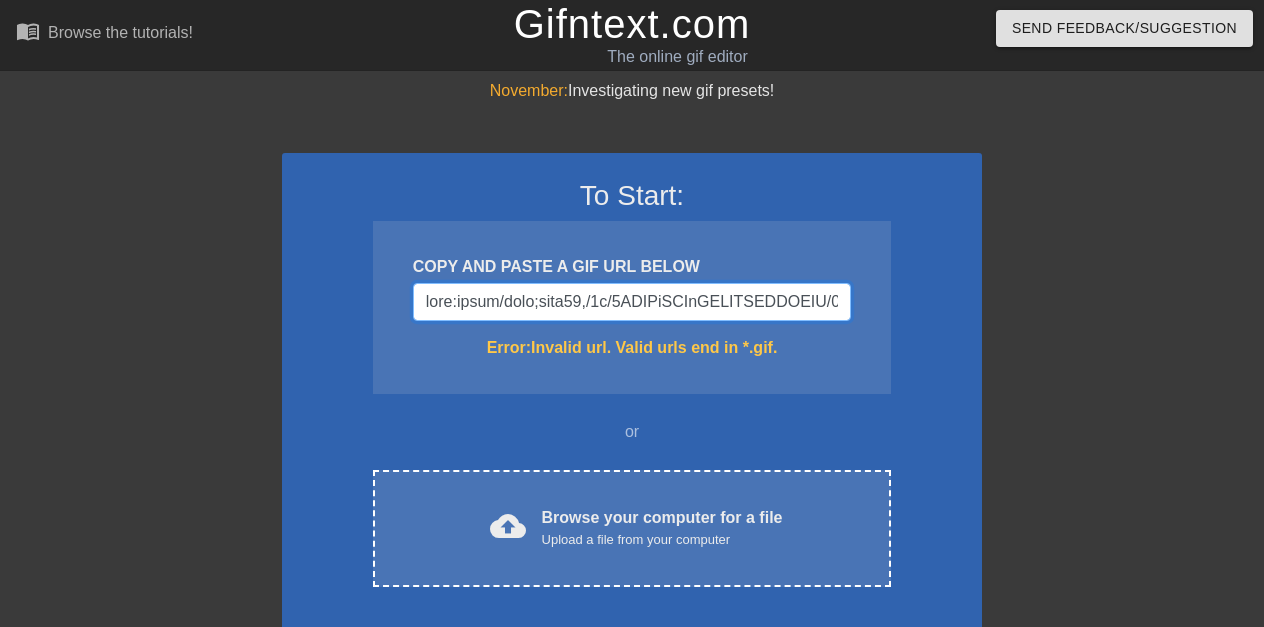 click at bounding box center [632, 302] 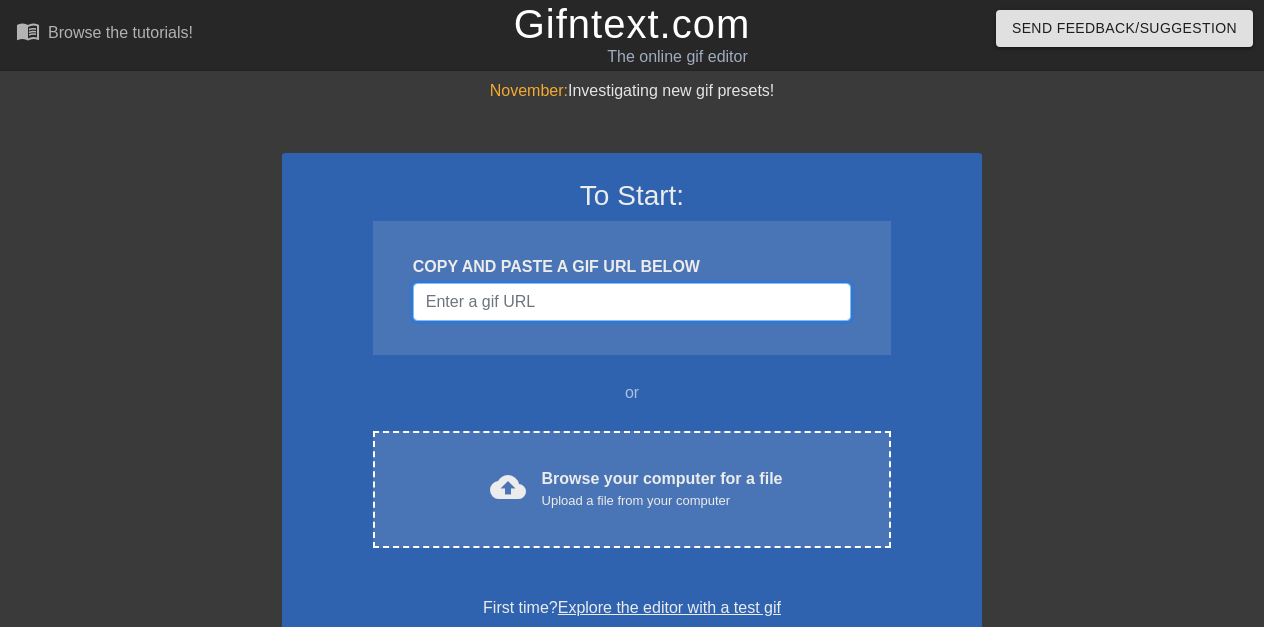 paste on "data:image/jpeg;base64,/9j/4AAQSkZJRgABAQAAAQABAAD/2wCEAAkGBxMSEhUSExMWFRUWGB8aFxgYGBYaHxkfGxoYGxgYIBoaHSggGBolGxoXITEhJSkrLi4uGR8zODMtNygtLisBCgoKDg0OGxAQGzUmICUtLTIvLS0vLS0tLy0tLS8vLS0wLS0tLS0tLy0tLy0tLS0tLS01LS0tLS0tLS0tLf/AABEIAMcA/QMBEQACEQEDEQH/xAAcAAACAwEBAQEAAAAAAAAAAAAABQMEBgcCAQj/xABFEAACAQIDBAcEBggFAwUAAAABAhEAAwQSIQUGMUETIlFhcYGRMqGx0QcjQlLB8BRTYnKSorLhM3OCwtJDY/EVFjST4v/EABoBAQADAQEBAAAAAAAAAAAAAAACAwQFAQb/xAA5EQACAQIEAQsDAwQBBQEAAAAAAQIDEQQSITFBBRNRYXGBkaGx0fAiMsFS4fEUFSNCM0NTYnKyJP/aAAwDAQACEQMRAD8A7jQBQBQBQBQBQBQBQFPGXLiBnGRlGuWCDAGvWkg+gqqtNwpuSV7FlKKnJRfEp2d4EPFWB7oP9/dWGHKlN7xfr88DVLATWzXoWL22rKDNcY2xMddHTu+0BpPPhXSTuYZtQ1bPI3gwnH9Jsf8A2p869K+dp/qXiXP0u3xzp/EOfDn3GvG0ty5Rb2R76VfvD1FLo8yvoB7qiASBPCSBNSszwr3dqWF9q9bHi6j8a9yy6Dy6F21d68LhwrXGcKxgMLV1lnjGYLlmJMTOhrxK5dClKf2izCfSFh715LFi3euO5gHKqroCSSWaeAnhXuVk5YacYuUiXenbeMwyC4tm1kJgnM75TykQsA6Dnr5VE5+IqSpq8RXubtTEY3EP01wm2iTkXqCSQBOWCwjNoSaFWGqznNts3lu2FEAADsAihtPVAFAFAFAFAFAFAFAFAFAFAFAFAK8ZvDhrTZGuDMOIAZo8coMeFWRozkrpEXNIvYTFpdXP..." 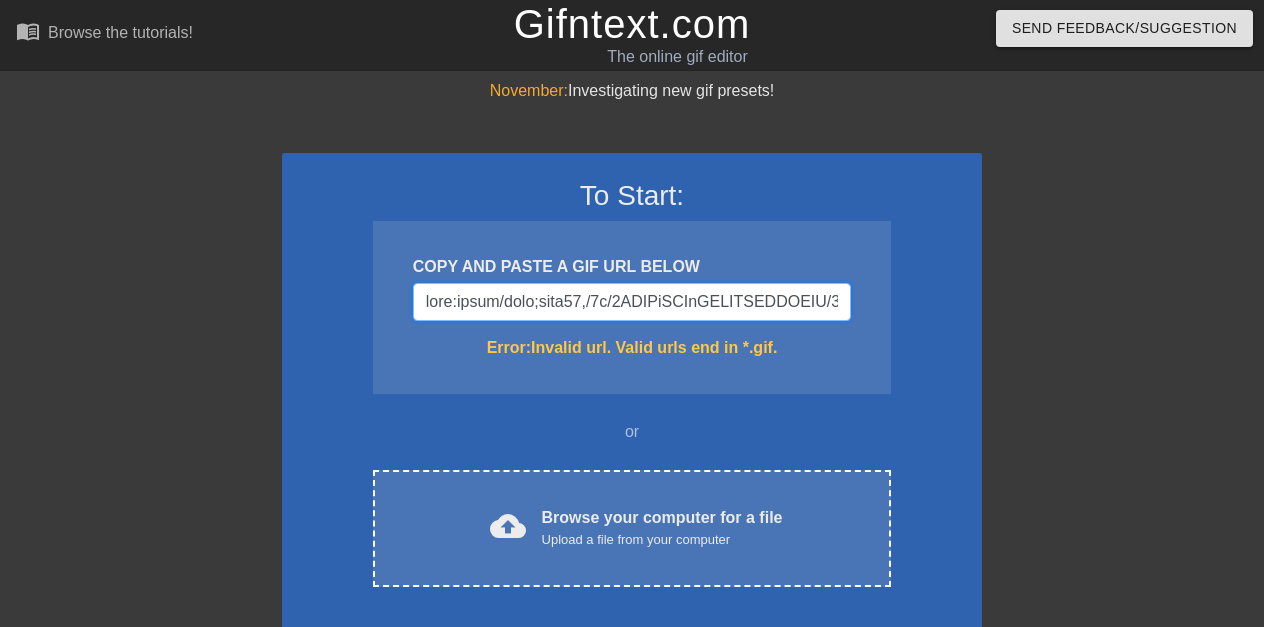 scroll, scrollTop: 0, scrollLeft: 157899, axis: horizontal 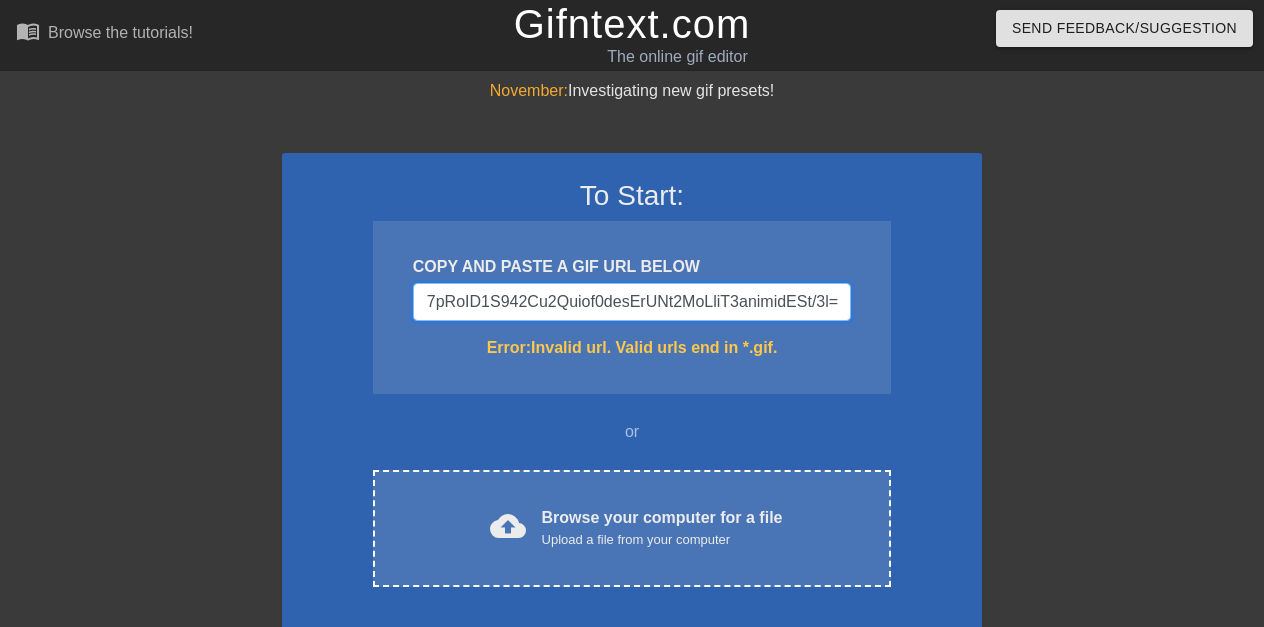 type on "data:image/jpeg;base64,/9j/4AAQSkZJRgABAQAAAQABAAD/2wCEAAkGBxMSEhUSExMWFRUWGB8aFxgYGBYaHxkfGxoYGxgYIBoaHSggGBolGxoXITEhJSkrLi4uGR8zODMtNygtLisBCgoKDg0OGxAQGzUmICUtLTIvLS0vLS0tLy0tLS8vLS0wLS0tLS0tLy0tLy0tLS0tLS01LS0tLS0tLS0tLf/AABEIAMcA/QMBEQACEQEDEQH/xAAcAAACAwEBAQEAAAAAAAAAAAAABQMEBgcCAQj/xABFEAACAQIDBAcEBggFAwUAAAABAhEAAwQSIQUGMUETIlFhcYGRMqGx0QcjQlLB8BRTYnKSorLhM3OCwtJDY/EVFjST4v/EABoBAQADAQEBAAAAAAAAAAAAAAACAwQFAQb/xAA5EQACAQIEAQsDAwQBBQEAAAAAAQIDEQQSITFBBRNRYXGBkaGx0fAiMsFS4fEUFSNCM0NTYnKyJP/aAAwDAQACEQMRAD8A7jQBQBQBQBQBQBQBQFPGXLiBnGRlGuWCDAGvWkg+gqqtNwpuSV7FlKKnJRfEp2d4EPFWB7oP9/dWGHKlN7xfr88DVLATWzXoWL22rKDNcY2xMddHTu+0BpPPhXSTuYZtQ1bPI3gwnH9Jsf8A2p869K+dp/qXiXP0u3xzp/EOfDn3GvG0ty5Rb2R76VfvD1FLo8yvoB7qiASBPCSBNSszwr3dqWF9q9bHi6j8a9yy6Dy6F21d68LhwrXGcKxgMLV1lnjGYLlmJMTOhrxK5dClKf2izCfSFh715LFi3euO5gHKqroCSSWaeAnhXuVk5YacYuUiXenbeMwyC4tm1kJgnM75TykQsA6Dnr5VE5+IqSpq8RXubtTEY3EP01wm2iTkXqCSQBOWCwjNoSaFWGqznNts3lu2FEAADsAihtPVAFAFAFAFAFAFAFAFAFAFAFAFAK8ZvDhrTZGuDMOIAZo8coMeFWRozkrpEXNIvYTFpdXP..." 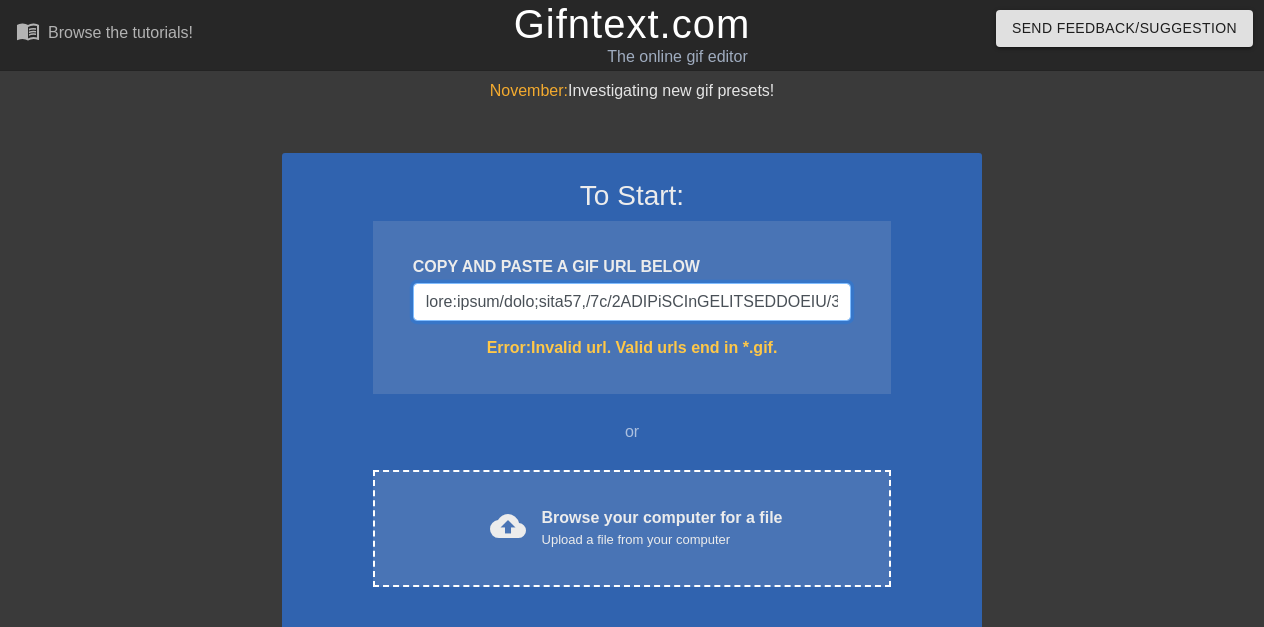 click at bounding box center [632, 302] 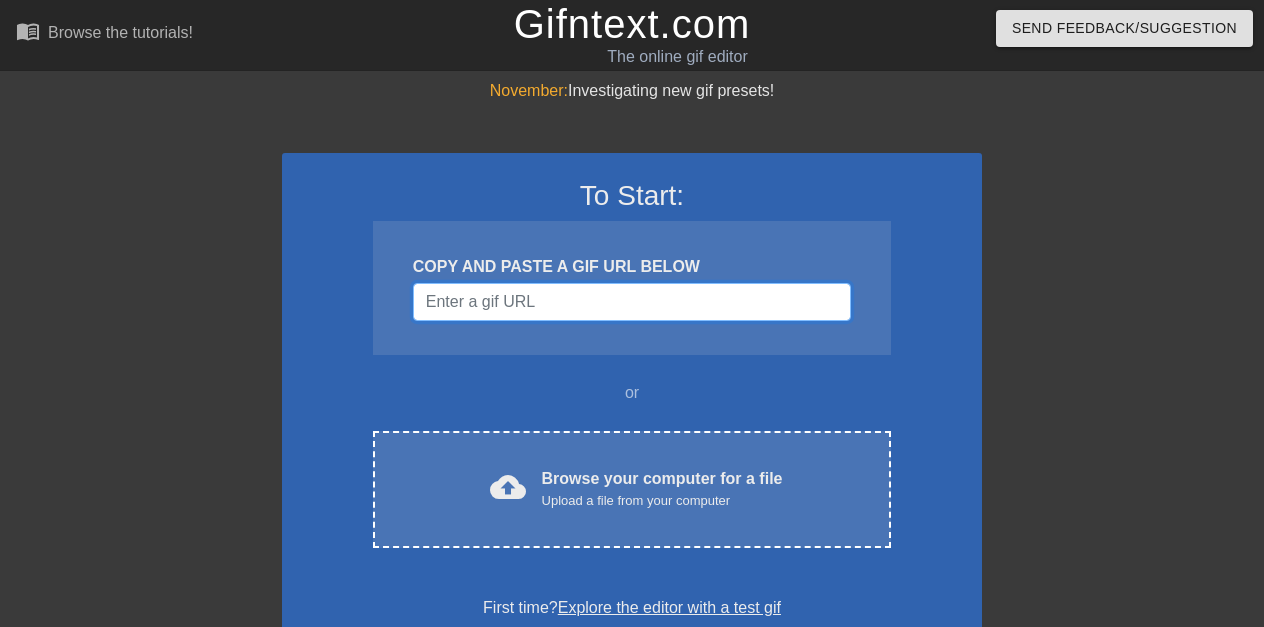 paste on "data:image/jpeg;base64,/9j/4AAQSkZJRgABAQAAAQABAAD/2wCEAAkGBxMTEhUTExMVFRUXGRgXGRgXGRcYGhgaHhcXGBgdFxgYHygiGxolHRcXITEhJSkrLi4uHR8zODMtNygtLisBCgoKDg0OGxAQGy0lICUtLS0tLzUtLS0tLS0tLS0tLS0tLS0tLS0tLS0tLS0tLS0tLS0tLS0tLS0tLS0tLS0tLf/AABEIAN8A4gMBEQACEQEDEQH/xAAcAAACAgMBAQAAAAAAAAAAAAAABQQGAgMHAQj/xABBEAABAwEFBQUGAwcDBQEBAAABAgMRAAQFEiExBkFRYXETIoGRoQcUMrHB0UJS8BUjU2JygqKS4fEzQ7LC0lQX/8QAGgEAAgMBAQAAAAAAAAAAAAAAAAQCAwUBBv/EADYRAAICAQIDBAkEAwACAwAAAAABAgMRBBIhMUEFE1FhFCJxgZGhsdHwMlLB8SNC4RUzJGJy/9oADAMBAAIRAxEAPwDuNABQAUAFABQAUAFABQAUAFABQATQAUAIr5tgX3UHSc90/WsLtHVRsxCD5deg9p6nHjIYXbbkrATJxACQdTumd451o6TVQujhc10fP2+YvdU4PPQm04UhQAUAFABQBipwAgEgE6CdelcbS5nVFtZRBv28xZmVOkYiIAGkkmBnuG+qdRcqa3Nlunpds1AUbLbUqtLim1oCVAFQKSYIBAgg78xnvz0pXR653ycJLD5jOr0apipRfDkWetEQCgAoAKACgAoAKACgAoAKACgAoAKACgAoAKACgBLfwhSFAmRBjTQg5Hcd1Y3aeI2Qnnj4exjul4po02u9C4ICSgb5Ik+WgqjV692x2w4Lr4+z2fUlVp1B5fEg1nDBg62FCMxzBII6EZjwrqbTTXBo6LboNvQtxt20Jds34MYJeHIuCJAO9WInlT9uvlZTsfP8+pX3NaluRb9nre262QhzGptRQsHJSFTOFQOmRy4iCK19F/6I8c8Pz4chHUJqx8MDSm..." 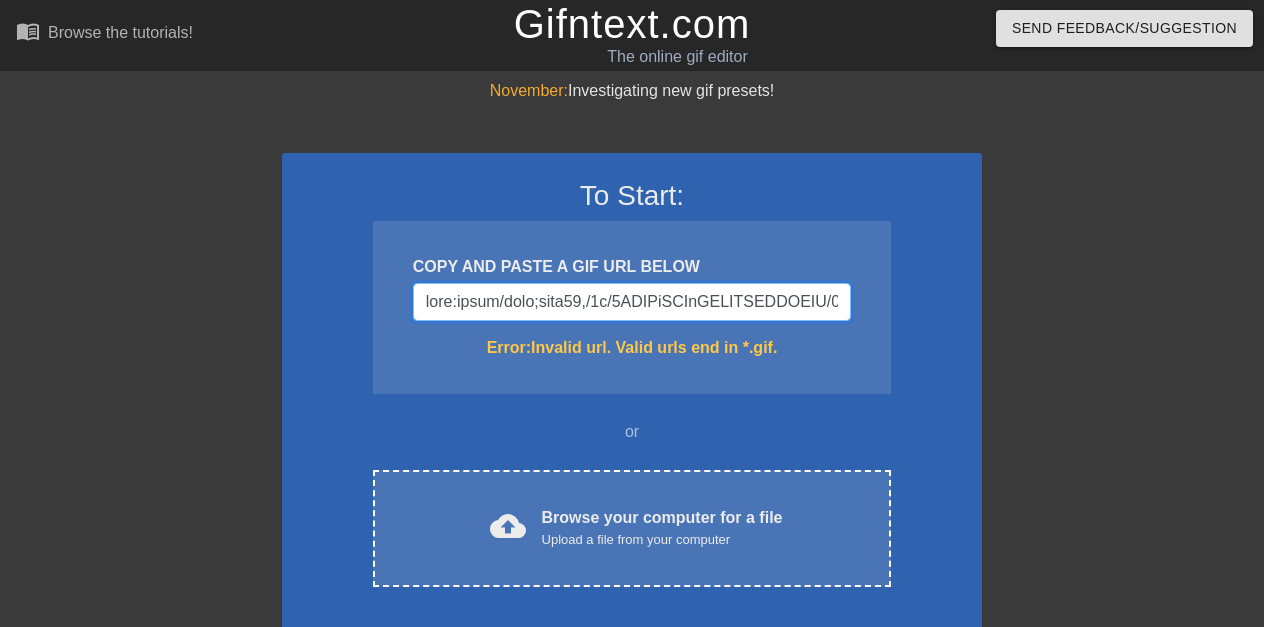 scroll, scrollTop: 0, scrollLeft: 167983, axis: horizontal 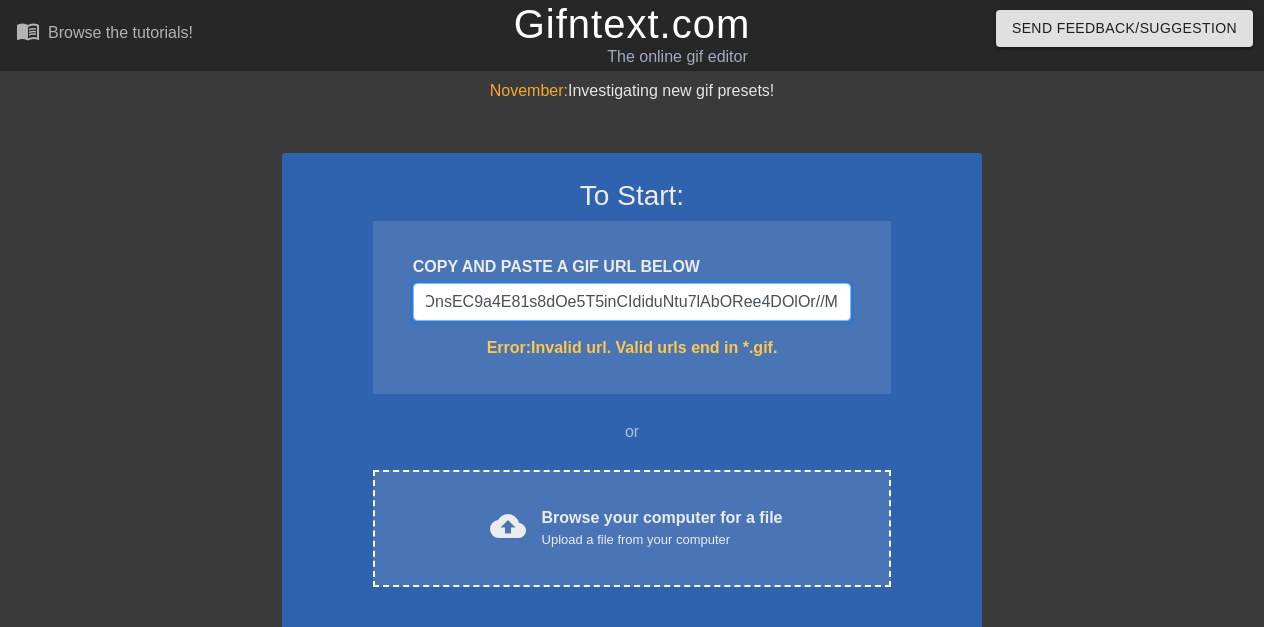 type on "data:image/jpeg;base64,/9j/4AAQSkZJRgABAQAAAQABAAD/2wCEAAkGBxMTEhUTExMVFRUXGRgXGRgXGRcYGhgaHhcXGBgdFxgYHygiGxolHRcXITEhJSkrLi4uHR8zODMtNygtLisBCgoKDg0OGxAQGy0lICUtLS0tLzUtLS0tLS0tLS0tLS0tLS0tLS0tLS0tLS0tLS0tLS0tLS0tLS0tLS0tLS0tLf/AABEIAN8A4gMBEQACEQEDEQH/xAAcAAACAgMBAQAAAAAAAAAAAAAABQQGAgMHAQj/xABBEAABAwEFBQUGAwcDBQEBAAABAgMRAAQFEiExBkFRYXETIoGRoQcUMrHB0UJS8BUjU2JygqKS4fEzQ7LC0lQX/8QAGgEAAgMBAQAAAAAAAAAAAAAAAAQCAwUBBv/EADYRAAICAQIDBAkEAwACAwAAAAABAgMRBBIhMUEFE1FhFCJxgZGhsdHwMlLB8SNC4RUzJGJy/9oADAMBAAIRAxEAPwDuNABQAUAFABQAUAFABQAUAFABQATQAUAIr5tgX3UHSc90/WsLtHVRsxCD5deg9p6nHjIYXbbkrATJxACQdTumd451o6TVQujhc10fP2+YvdU4PPQm04UhQAUAFABQBipwAgEgE6CdelcbS5nVFtZRBv28xZmVOkYiIAGkkmBnuG+qdRcqa3Nlunpds1AUbLbUqtLim1oCVAFQKSYIBAgg78xnvz0pXR653ycJLD5jOr0apipRfDkWetEQCgAoAKACgAoAKACgAoAKACgAoAKACgAoAKACgBLfwhSFAmRBjTQg5Hcd1Y3aeI2Qnnj4exjul4po02u9C4ICSgb5Ik+WgqjV692x2w4Lr4+z2fUlVp1B5fEg1nDBg62FCMxzBII6EZjwrqbTTXBo6LboNvQtxt20Jds34MYJeHIuCJAO9WInlT9uvlZTsfP8+pX3NaluRb9nre262QhzGptRQsHJSFTOFQOmRy4iCK19F/6I8c8Pz4chHUJqx8MDSm..." 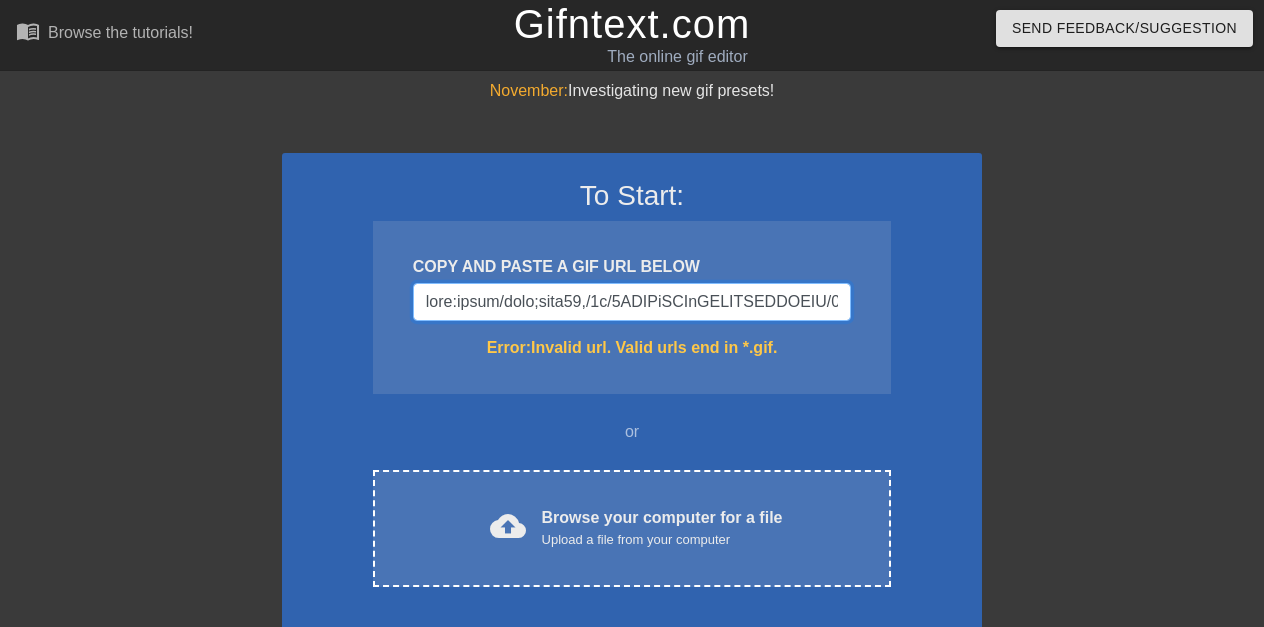 click at bounding box center [632, 302] 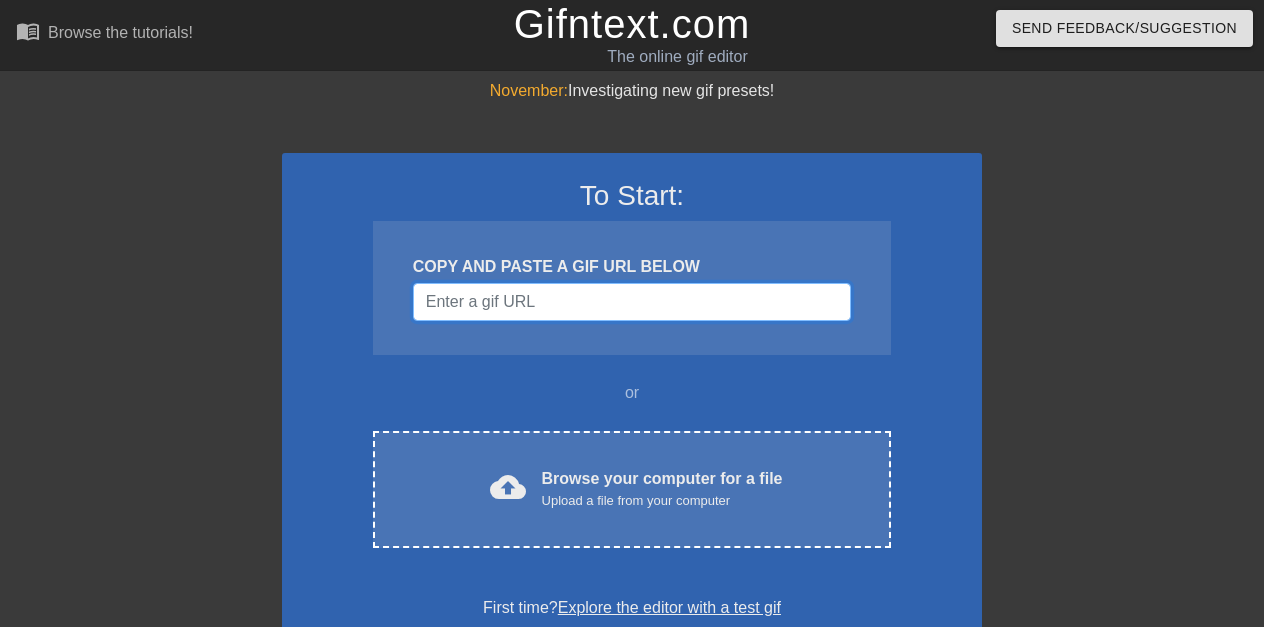 paste on "data:image/jpeg;base64,/9j/4AAQSkZJRgABAQAAAQABAAD/2wCEAAkGBxITEhURExMVFhISFhISFxgXGRUTGBYXGBgYFhYXFxgYHSggGBomHhgVITUhJSsrLzAuGB8zODMtNygtLisBCgoKDg0OGxAQGjclHyIrLi43LSstKzc1MC81LSsrLS0tLi8rLyswLy03LS81NysuLi0rLS03NS0tKy0tLSstLf/AABEIAOEA4QMBIgACEQEDEQH/xAAcAAEAAgMBAQEAAAAAAAAAAAAABQYBAgQDBwj/xAA+EAACAgECAwYDBQUHAgcAAAABAhEAAwQSITEFQVEGEyJhcYEykaFCUrHB8BQjM4LRBxZicpLh8RVDNFNjg6LC4v/EABkBAAMBAQEAAAAAAAAAAAAAAAABAgMEBf/EACoRAAICAgMAAQMCBwEAAAAAAAABAhEhMQMSQVEEInFhsTIzgZGhwdET/9oADAMBAAIRAxEAPwD7iAAAAAAAAAAAAAAAAAAAAAAAAAAAAAAAAAAAAAAAAAAAAAAAAAAAAAAAAAAAAAAAAAAAAAAAAAAAAAAAAAAAAAAAAAAABhsDJq5nLq9WoRlOX3YRlJ464Sy/5ERrOMOel73Syi7LH3dfOnhTUmpRnHKaceWaa6po4TdzOIXihPytSWX4EXwPtDVqozdakpVy5JwmuWUW1zRbXlKLUk/FM8uF69avRwuSce/qTa8YOSw18U8r5Fe7C6N97qL521ysiqdFNVNuPNp4/flzLaUlNbb4WFllars7/JMUwtvEONU0yphZLEtRPuobPHO02k34ZxhZ8WkdGp1sIRlOclGuEZTlKTxGMYrLbfgkig9toW33z0kK7HZNaCdNii+7ioajvL5OeMRaUY7Pr7uCa7Xa6qEK6rc93dKSniLlzqEXYqoxjlylNpLl8VzLxJm5VmIg6YWqqxSipRacZJNNbpp9Gjcr3s/011fD9PXfFxsjGS5XvKMOeXdKW795Q5M+pYTRDnIAAAAAAAAAAA..." 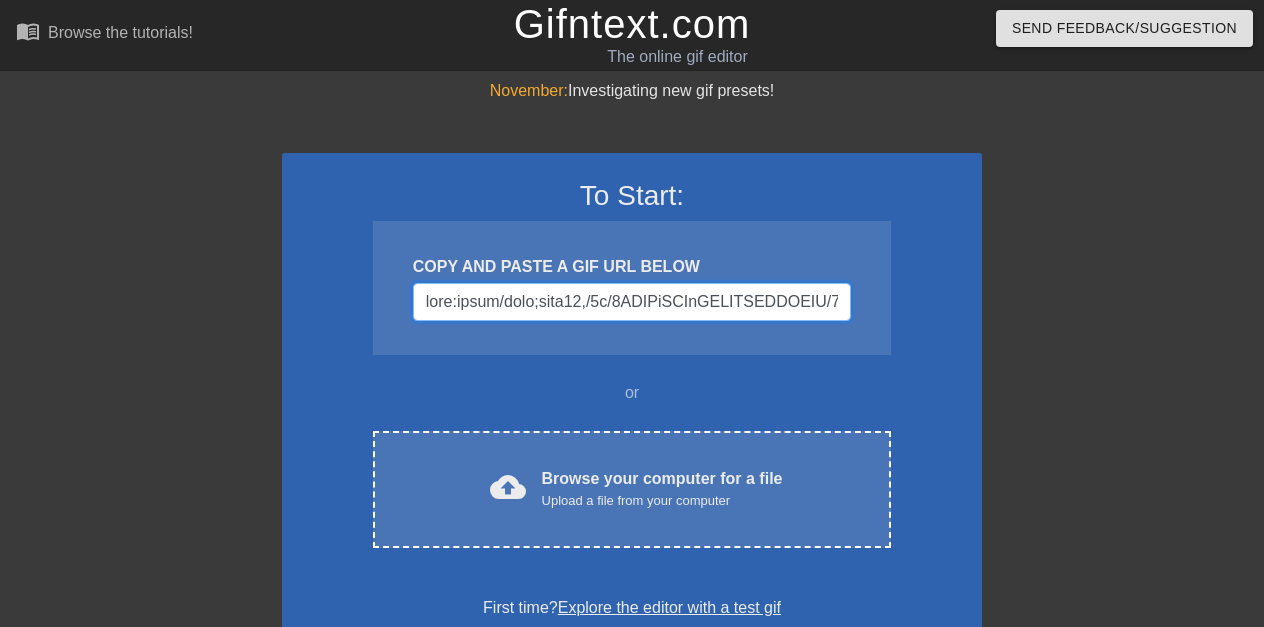 scroll, scrollTop: 0, scrollLeft: 46593, axis: horizontal 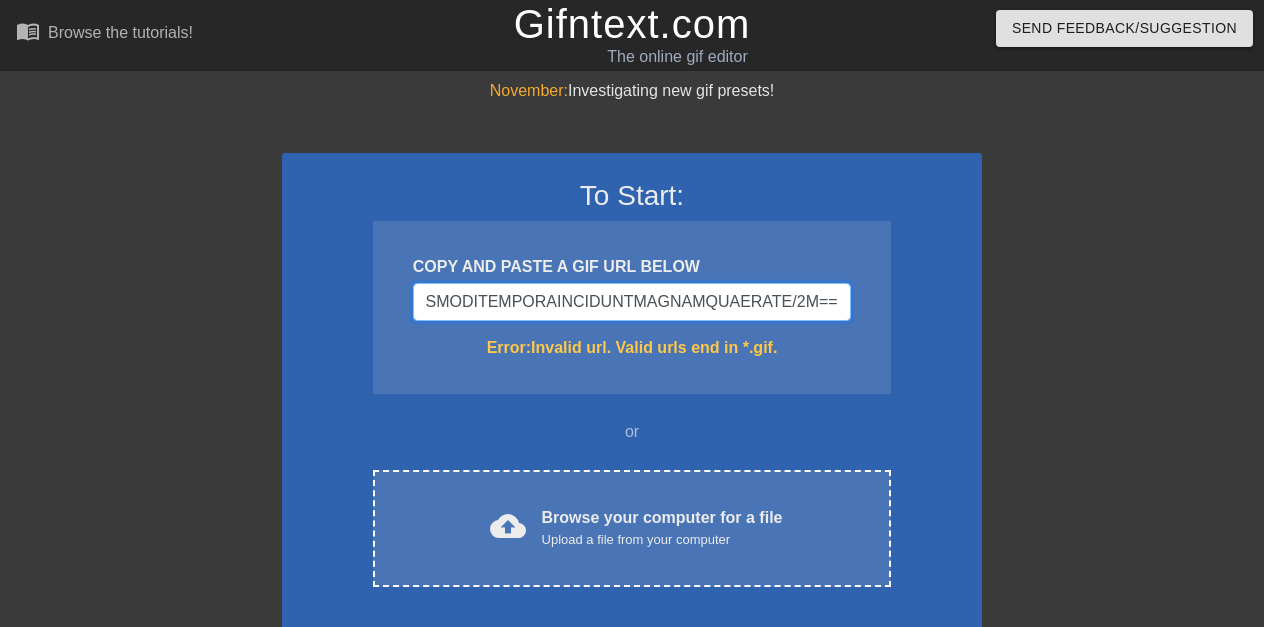 type on "data:image/jpeg;base64,/9j/4AAQSkZJRgABAQAAAQABAAD/2wCEAAkGBxITEhURExMVFhISFhISFxgXGRUTGBYXGBgYFhYXFxgYHSggGBomHhgVITUhJSsrLzAuGB8zODMtNygtLisBCgoKDg0OGxAQGjclHyIrLi43LSstKzc1MC81LSsrLS0tLi8rLyswLy03LS81NysuLi0rLS03NS0tKy0tLSstLf/AABEIAOEA4QMBIgACEQEDEQH/xAAcAAEAAgMBAQEAAAAAAAAAAAAABQYBAgQDBwj/xAA+EAACAgECAwYDBQUHAgcAAAABAhEAAwQSITEFQVEGEyJhcYEykaFCUrHB8BQjM4LRBxZicpLh8RVDNFNjg6LC4v/EABkBAAMBAQEAAAAAAAAAAAAAAAABAgMEBf/EACoRAAICAgMAAQMCBwEAAAAAAAABAhEhMQMSQVEEInFhsTIzgZGhwdET/9oADAMBAAIRAxEAPwD7iAAAAAAAAAAAAAAAAAAAAAAAAAAAAAAAAAAAAAAAAAAAAAAAAAAAAAAAAAAAAAAAAAAAAAAAAAAAAAAAAAAAAAAAAAAABhsDJq5nLq9WoRlOX3YRlJ464Sy/5ERrOMOel73Syi7LH3dfOnhTUmpRnHKaceWaa6po4TdzOIXihPytSWX4EXwPtDVqozdakpVy5JwmuWUW1zRbXlKLUk/FM8uF69avRwuSce/qTa8YOSw18U8r5Fe7C6N97qL521ysiqdFNVNuPNp4/flzLaUlNbb4WFllars7/JMUwtvEONU0yphZLEtRPuobPHO02k34ZxhZ8WkdGp1sIRlOclGuEZTlKTxGMYrLbfgkig9toW33z0kK7HZNaCdNii+7ioajvL5OeMRaUY7Pr7uCa7Xa6qEK6rc93dKSniLlzqEXYqoxjlylNpLl8VzLxJm5VmIg6YWqqxSipRacZJNNbpp9Gjcr3s/011fD9PXfFxsjGS5XvKMOeXdKW795Q5M+pYTRDnIAAAAAAAAAAA..." 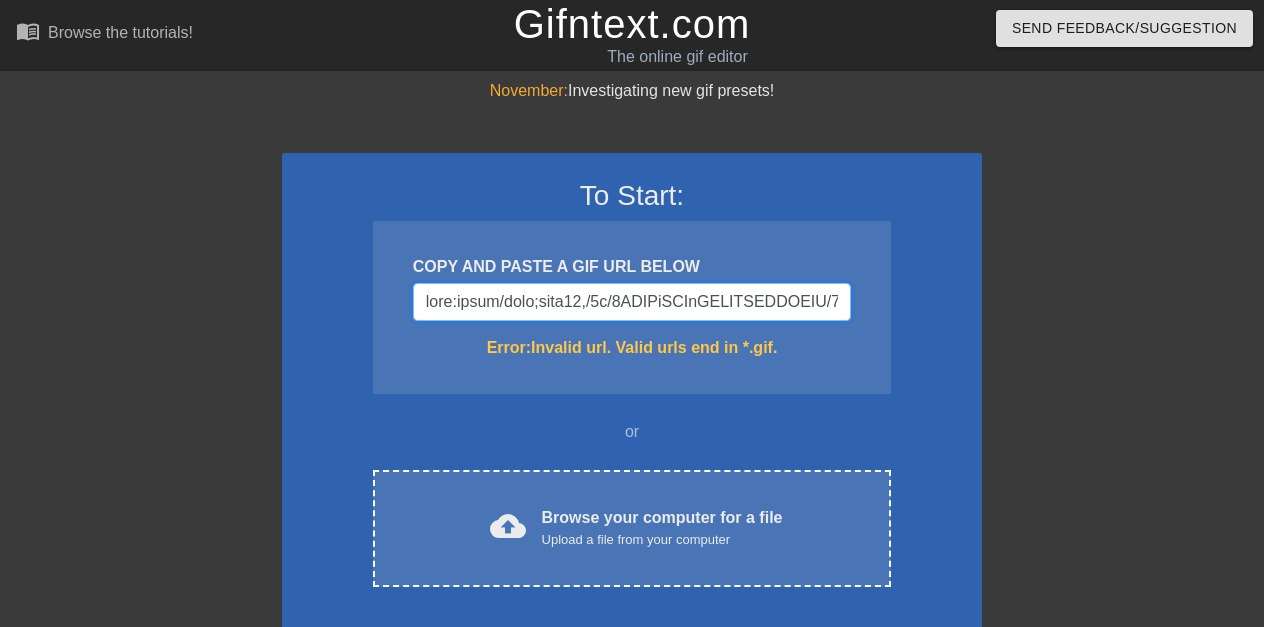 click at bounding box center [632, 302] 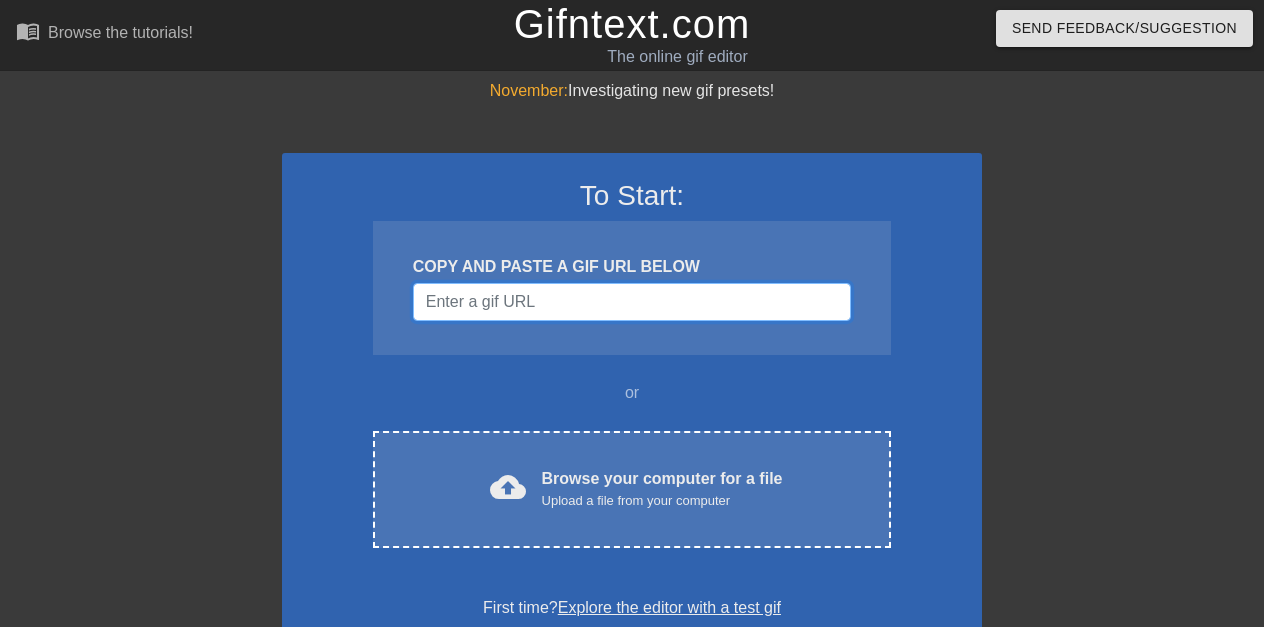 paste on "data:image/jpeg;base64,/9j/4AAQSkZJRgABAQAAAQABAAD/2wCEAAkGBxMTEhUTExMWFRUXGBoaGBgYGBoeFxoYGBgYFxcaFxcYHSggGBomHhgVITUhJSsrLzAuGB8zODMtNygtLisBCgoKDg0OGxAQGy8lHyIrLi43LSstKzc1MC81LSsrLS0tLi8rLyswLy03LS81NysuLi0rLS03NS0tKy0tLSstLf/AABEIAOEA4QMBIgACEQEDEQH/xAAcAAEAAgMBAQEAAAAAAAAAAAAABQYBAgQDBwj/xAA+EAACAgECAwYDBQUHAgcAAAABAhEAAwQSITEFQVEGEyJhcYEykaFCUrHB8BQjM4LRBxZicpLh8RVDNFNjg6LC4v/EABkBAAMBAQEAAAAAAAAAAAAAAAABAgMEBf/EACoRAAICAgMAAQMCBwEAAAAAAAABAhEhMQMSQVEEInFhsTIzgZGhwdET/9oADAMBAAIRAxEAPwDy8iuiupC4WCetZljsZd+zQ9q7FLifEZG1C5qRposnxPeRByEdK2PDsUyWAWvZyOXIDy+VYjB3WBBWD5Gj8VjCdMgQ7GNqiUbwaRlSsh4jiTcuM/U1F3L5c8eGYnzpk1a/9Ttrh+6S1LsPG7GY1/7a/Z051okYN5yC4THm2jqFU5tyRJHpQQp00hWmIW8gBgGRpqKKwWD7wFmuqgBjWSeR0ApmFtWyjl3hh8IHOmYXEZAdJmpd+GvF07LvoivJlYiZgnXr5xUYapLtwsZNc9siCRvTJay+uhBU2WoU1NEukUEpkuD4jctBwjQHENpy/Lels7ChXUjkelWHcZVUyDI5fnSdAkxrNNcdjpXRU1nFFQREg0mCB0qe1inUeF2X0J/CoEFLQ1ewug+/hJti9cxKM5Ai2DLxyzRotAVBb3qenVAKpgyKVrp3mkI0ptF2qHXWX6itinAOVo8q61iCynvbhYnl09KEiCZE9KW27DkBUUbqVhH7Qv3jXVDlPQfIV1FIVv5LrH8Pwy..." 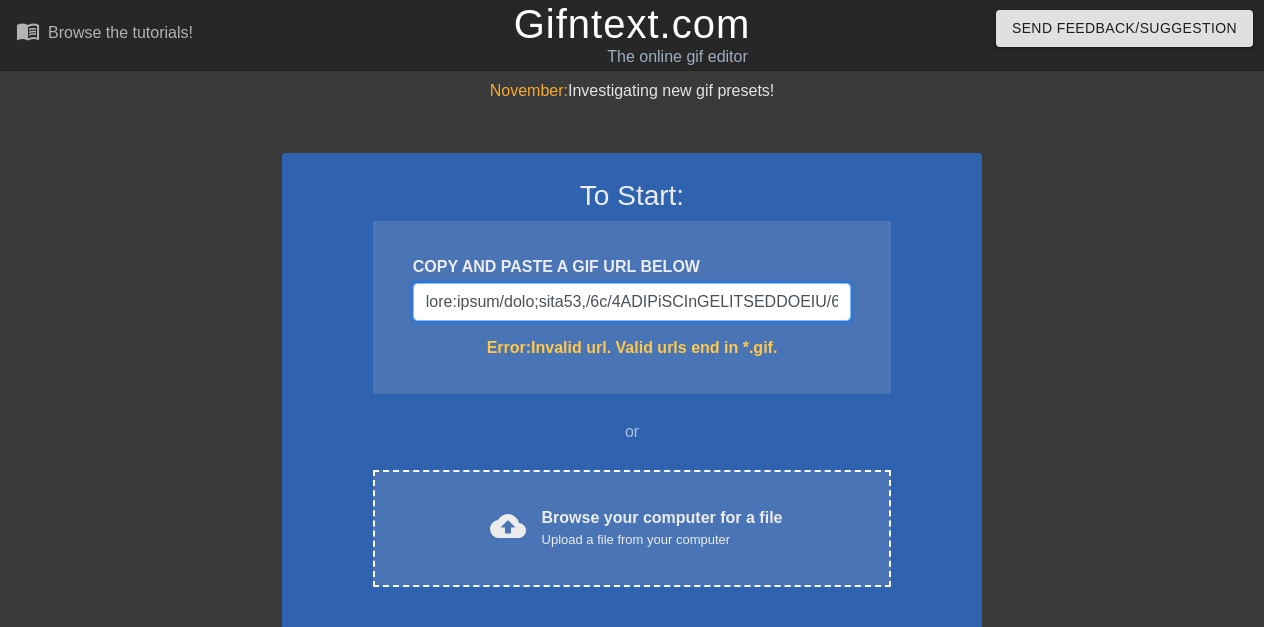scroll, scrollTop: 0, scrollLeft: 105492, axis: horizontal 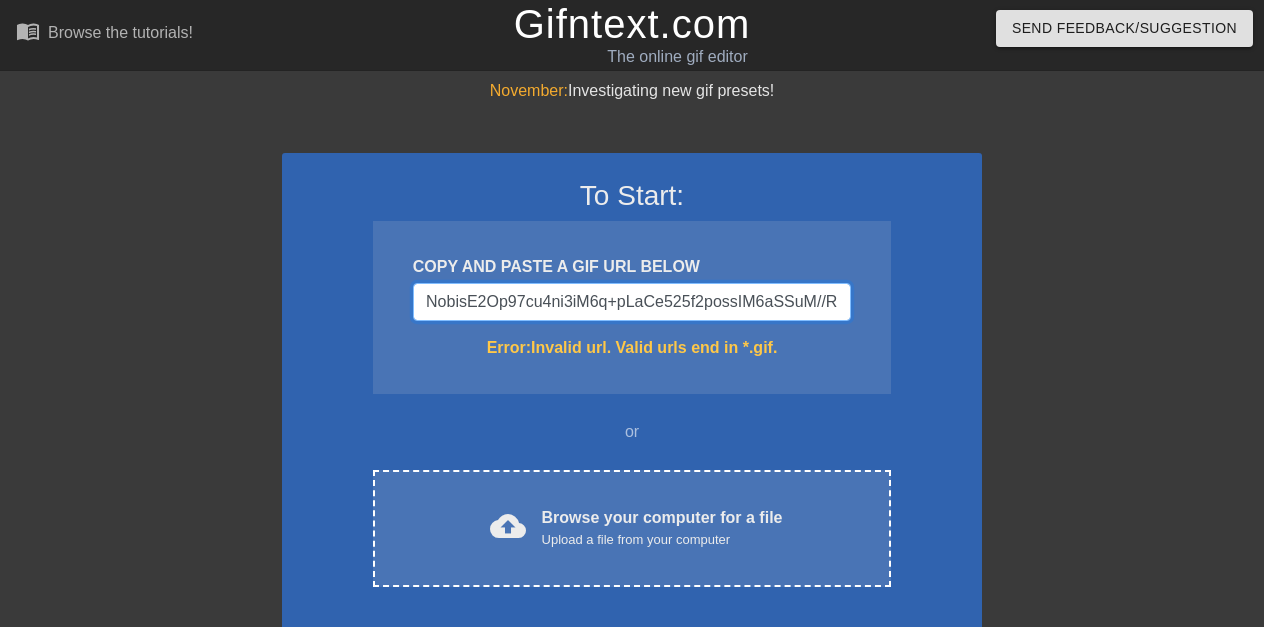 type on "data:image/jpeg;base64,/9j/4AAQSkZJRgABAQAAAQABAAD/2wCEAAkGBxMTEhUTExMWFRUXGBoaGBgYGBoeFxoYGBgYFxcaFxcYHSggGBomHhgVITUhJSsrLzAuGB8zODMtNygtLisBCgoKDg0OGxAQGy8lHyIrLi43LSstKzc1MC81LSsrLS0tLi8rLyswLy03LS81NysuLi0rLS03NS0tKy0tLSstLf/AABEIAOEA4QMBIgACEQEDEQH/xAAcAAEAAgMBAQEAAAAAAAAAAAAABQYBAgQDBwj/xAA+EAACAgECAwYDBQUHAgcAAAABAhEAAwQSITEFQVEGEyJhcYEykaFCUrHB8BQjM4LRBxZicpLh8RVDNFNjg6LC4v/EABkBAAMBAQEAAAAAAAAAAAAAAAABAgMEBf/EACoRAAICAgMAAQMCBwEAAAAAAAABAhEhMQMSQVEEInFhsTIzgZGhwdET/9oADAMBAAIRAxEAPwDy8iuiupC4WCetZljsZd+zQ9q7FLifEZG1C5qRposnxPeRByEdK2PDsUyWAWvZyOXIDy+VYjB3WBBWD5Gj8VjCdMgQ7GNqiUbwaRlSsh4jiTcuM/U1F3L5c8eGYnzpk1a/9Ttrh+6S1LsPG7GY1/7a/Z051okYN5yC4THm2jqFU5tyRJHpQQp00hWmIW8gBgGRpqKKwWD7wFmuqgBjWSeR0ApmFtWyjl3hh8IHOmYXEZAdJmpd+GvF07LvoivJlYiZgnXr5xUYapLtwsZNc9siCRvTJay+uhBU2WoU1NEukUEpkuD4jctBwjQHENpy/Lels7ChXUjkelWHcZVUyDI5fnSdAkxrNNcdjpXRU1nFFQREg0mCB0qe1inUeF2X0J/CoEFLQ1ewug+/hJti9cxKM5Ai2DLxyzRotAVBb3qenVAKpgyKVrp3mkI0ptF2qHXWX6itinAOVo8q61iCynvbhYnl09KEiCZE9KW27DkBUUbqVhH7Qv3jXVDlPQfIV1FIVv5LrH8Pwy..." 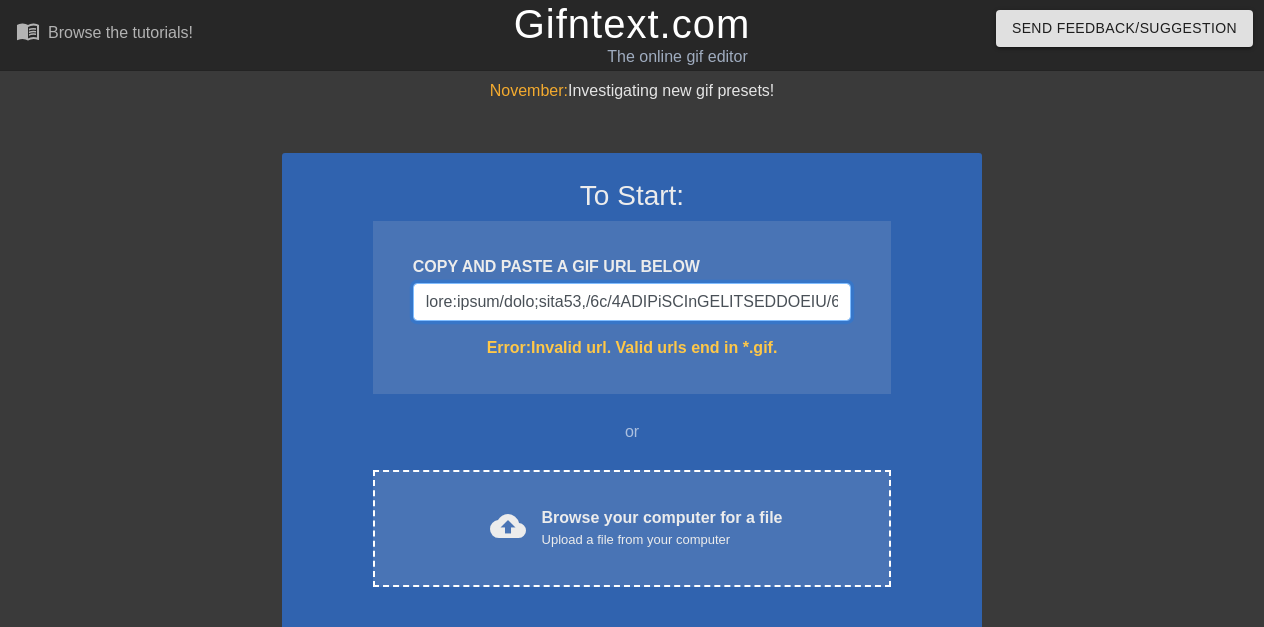 click at bounding box center (632, 302) 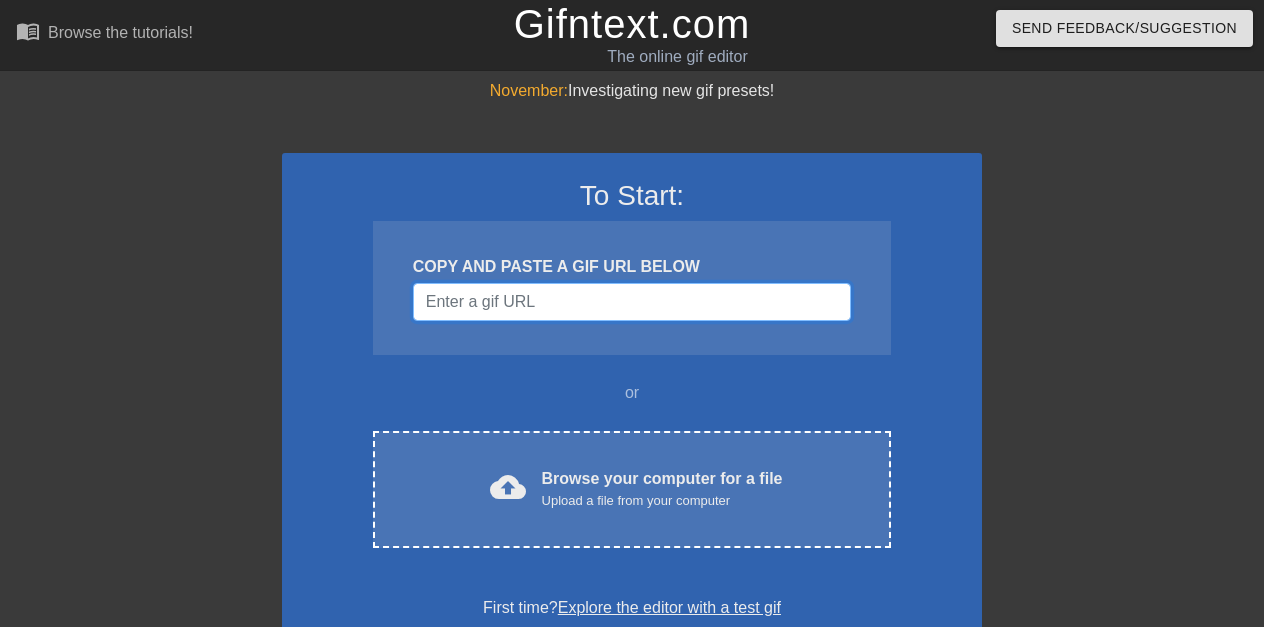 paste on "data:image/jpeg;base64,/9j/4AAQSkZJRgABAQAAAQABAAD/2wCEAAkGBxMTEhUTExMWFRUXGBoaGBgYGBoeFxoYGBgYFxcaFxcYHSggGBomHhgVITUhJSsrLzAuGB8zODMtNygtLisBCgoKDg0OGxAQGy8lHyIrLi43LSstKzc1MC81LSsrLS0tLi8rLyswLy03LS81NysuLi0rLS03NS0tKy0tLSstLf/AABEIAOEA4QMBIgACEQEDEQH/xAAcAAEAAgMBAQEAAAAAAAAAAAAABQYBAgQDBwj/xAA+EAACAgECAwYDBQUHAgcAAAABAhEAAwQSITEFQVEGEyJhcYEykaFCUrHB8BQjM4LRBxZicpLh8RVDNFNjg6LC4v/EABkBAAMBAQEAAAAAAAAAAAAAAAABAgMEBf/EACoRAAICAgMAAQMCBwEAAAAAAAABAhEhMQMSQVEEInFhsTIzgZGhwdET/9oADAMBAAIRAxEAPwDy8iuiupC4WCetZljsZd+zQ9q7FLifEZG1C5qRposnxPeRByEdK2PDsUyWAWvZyOXIDy+VYjB3WBBWD5Gj8VjCdMgQ7GNqiUbwaRlSsh4jiTcuM/U1F3L5c8eGYnzpk1a/9Ttrh+6S1LsPG7GY1/7a/Z051okYN5yC4THm2jqFU5tyRJHpQQp00hWmIW8gBgGRpqKKwWD7wFmuqgBjWSeR0ApmFtWyjl3hh8IHOmYXEZAdJmpd+GvF07LvoivJlYiZgnXr5xUYapLtwsZNc9siCRvTJay+uhBU2WoU1NEukUEpkuD4jctBwjQHENpy/Lels7ChXUjkelWHcZVUyDI5fnSdAkxrNNcdjpXRU1nFFQREg0mCB0qe1inUeF2X0J/CoEFLQ1ewug+/hJti9cxKM5Ai2DLxyzRotAVBb3qenVAKpgyKVrp3mkI0ptF2qHXWX6itinAOVo8q61iCynvbhYnl09KEiCZE9KW27DkBUUbqVhH7Qv3jXVDlPQfIV1FIVv5LrH8Pwy..." 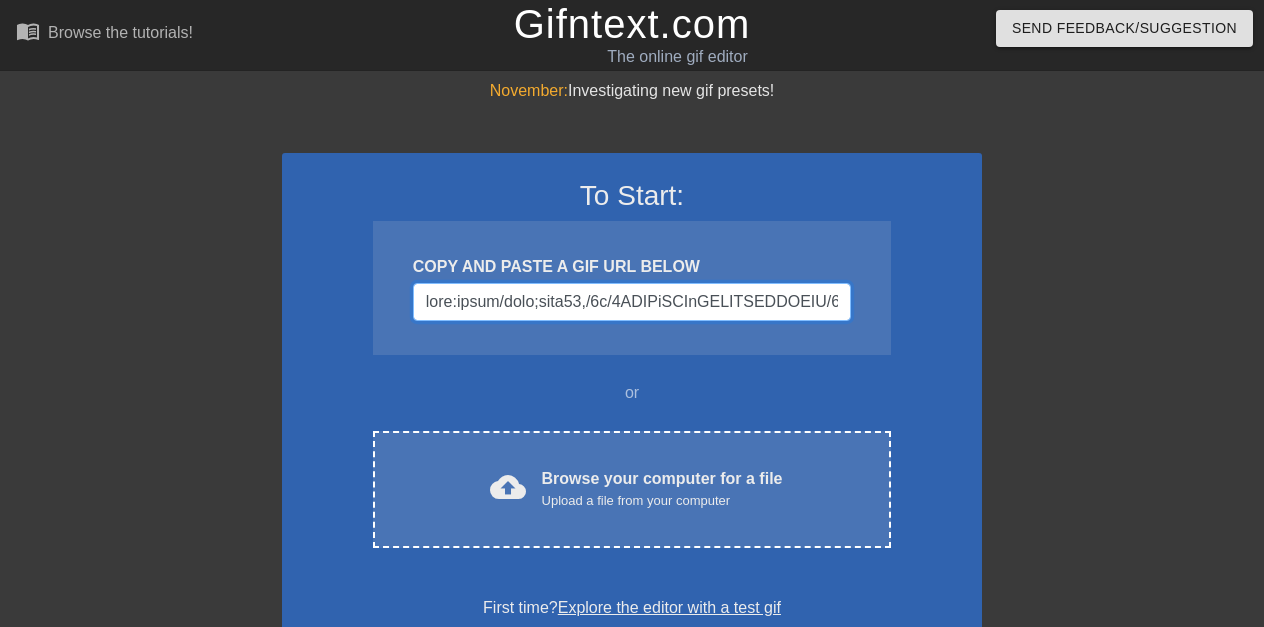 scroll, scrollTop: 0, scrollLeft: 105492, axis: horizontal 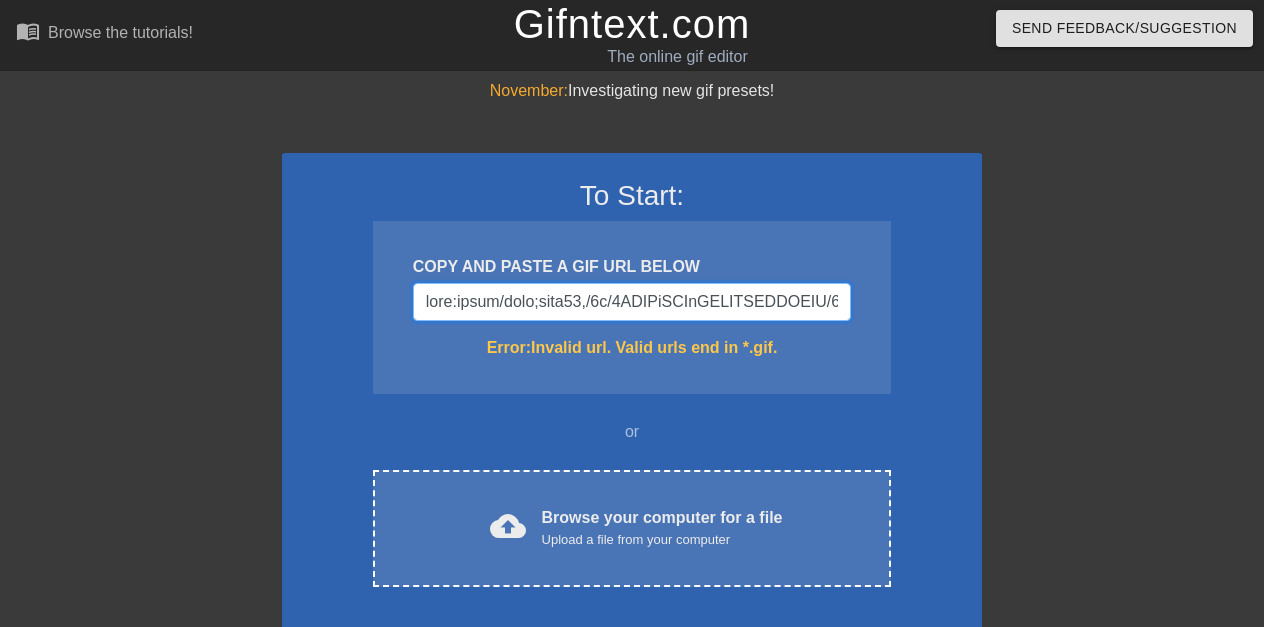 click at bounding box center [632, 302] 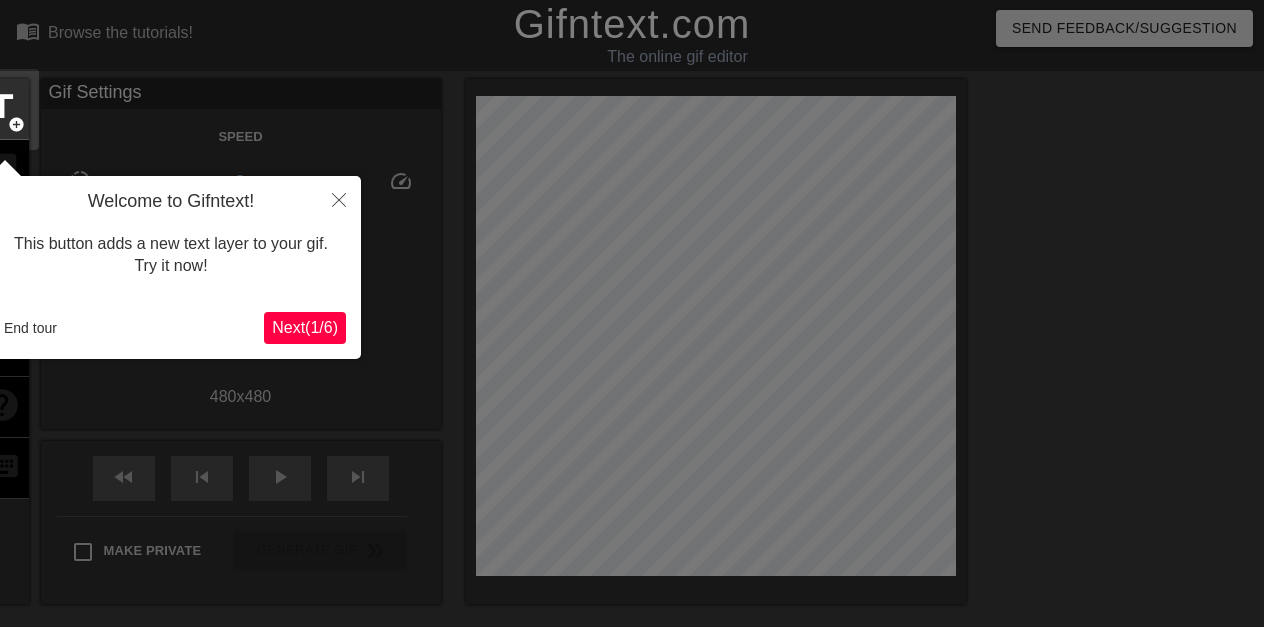 scroll, scrollTop: 49, scrollLeft: 0, axis: vertical 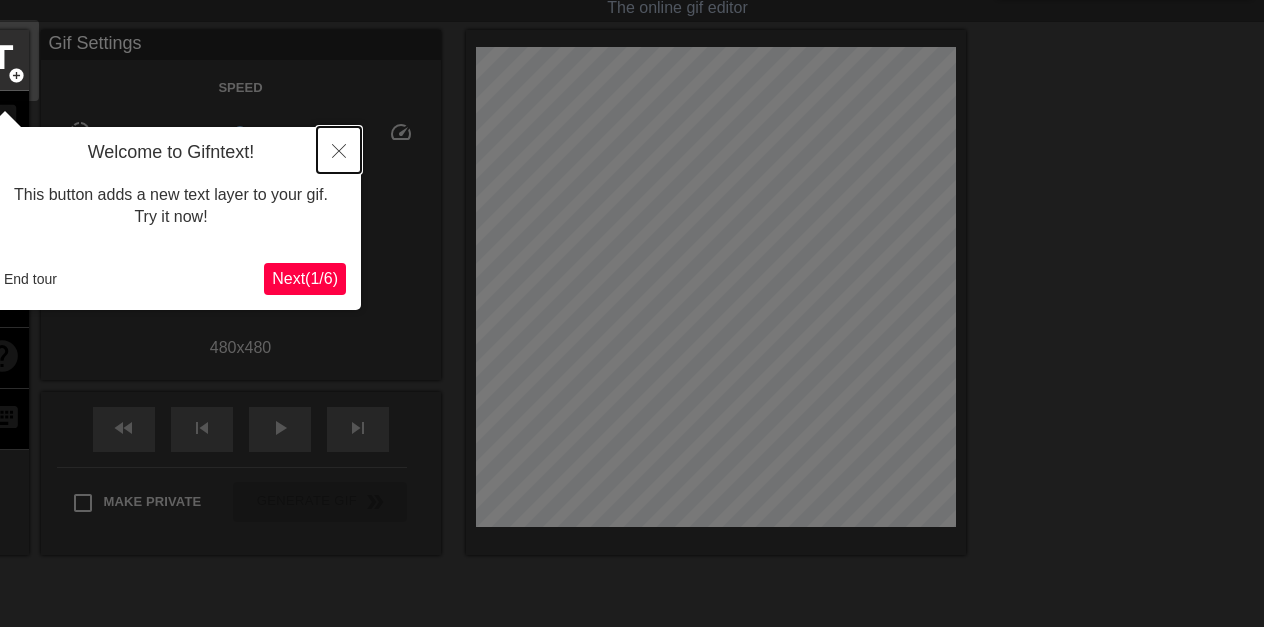 click 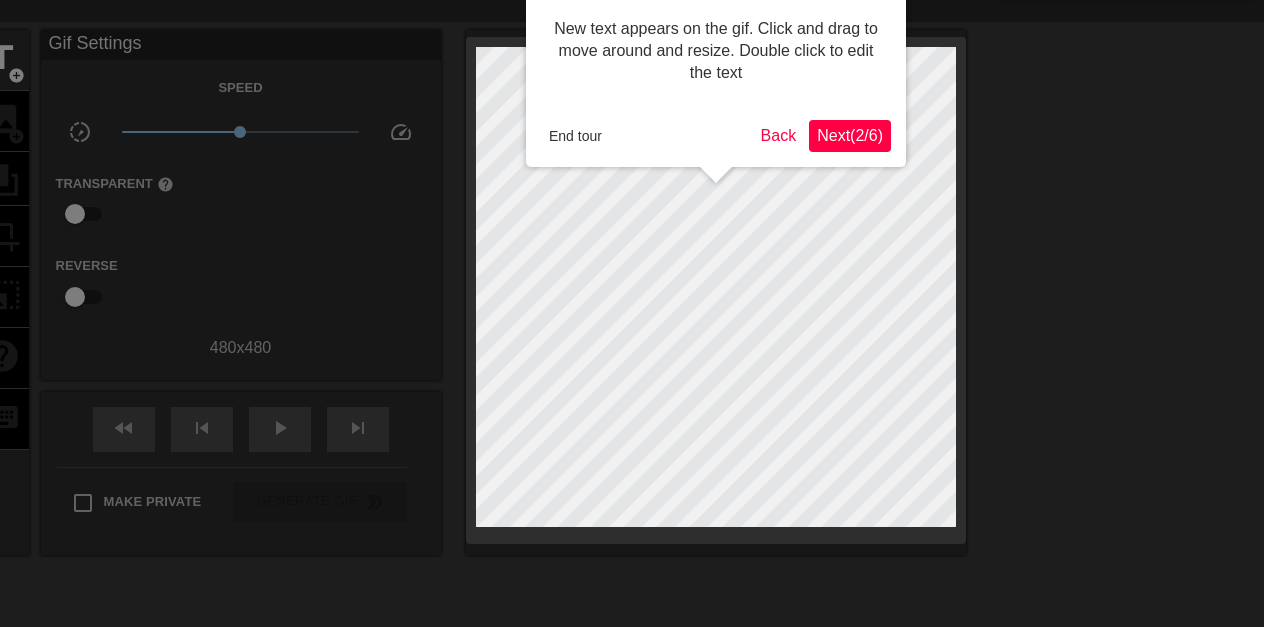 scroll, scrollTop: 0, scrollLeft: 0, axis: both 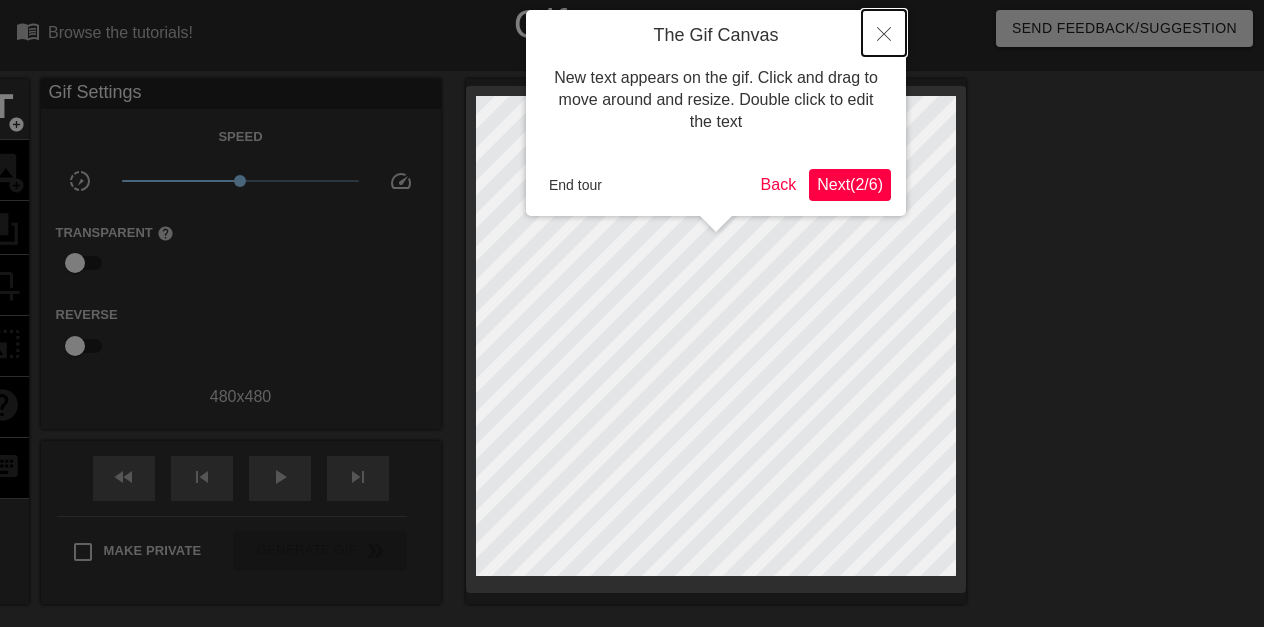 click 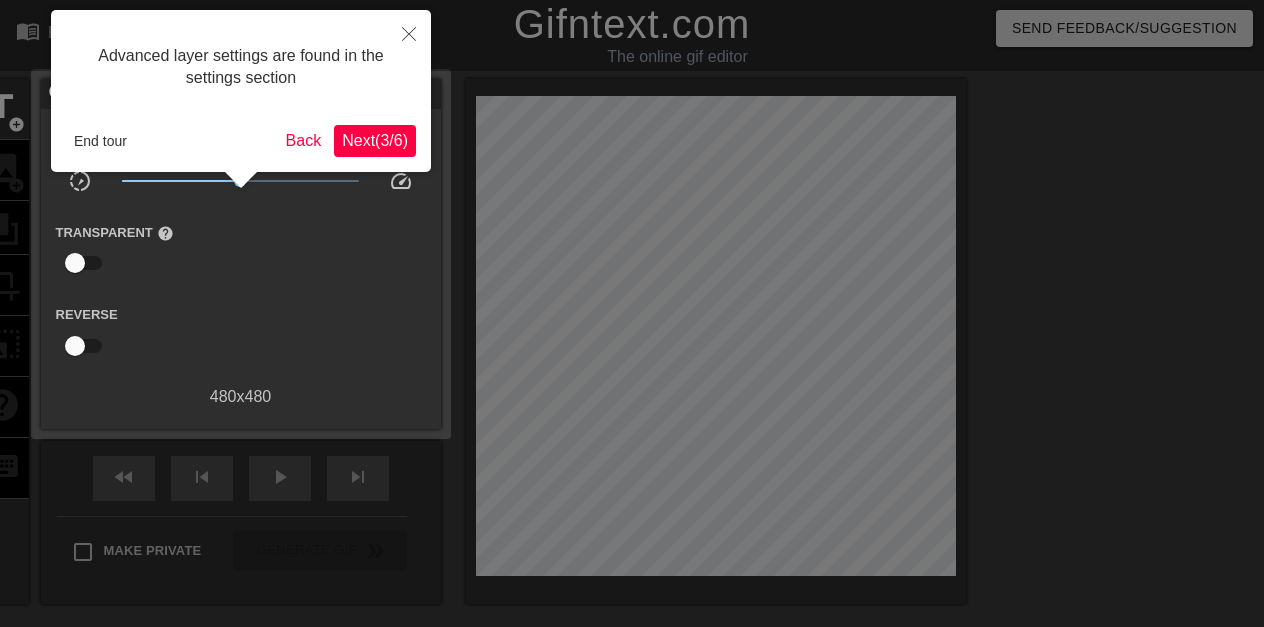 scroll, scrollTop: 49, scrollLeft: 0, axis: vertical 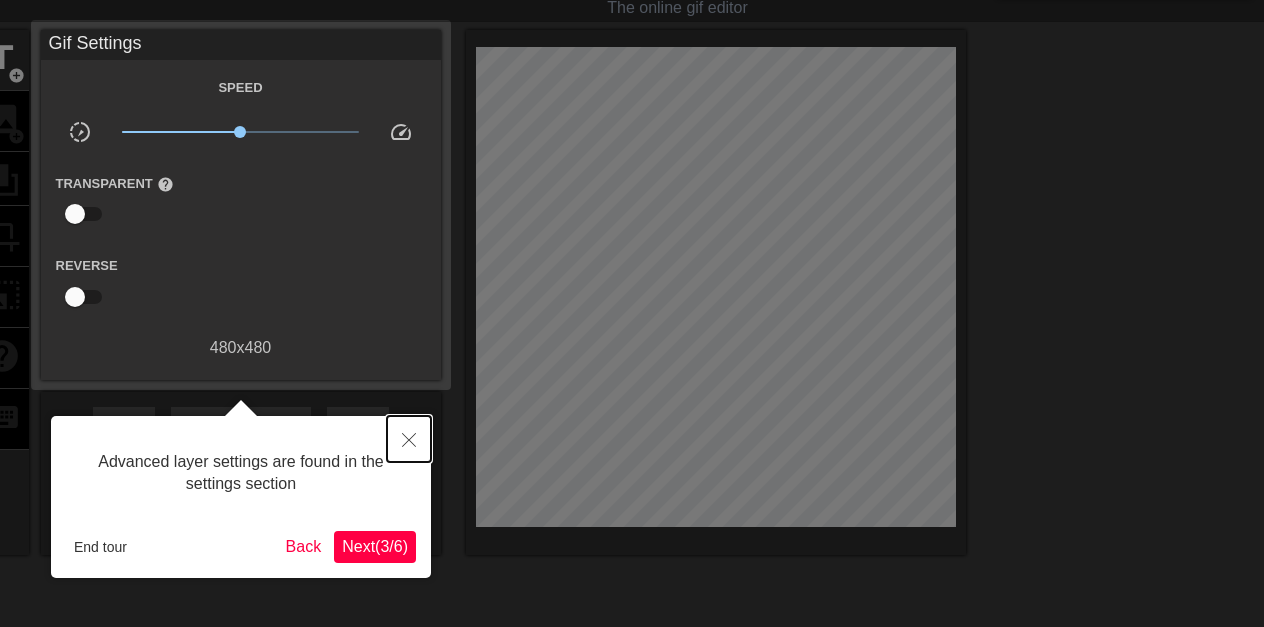 click 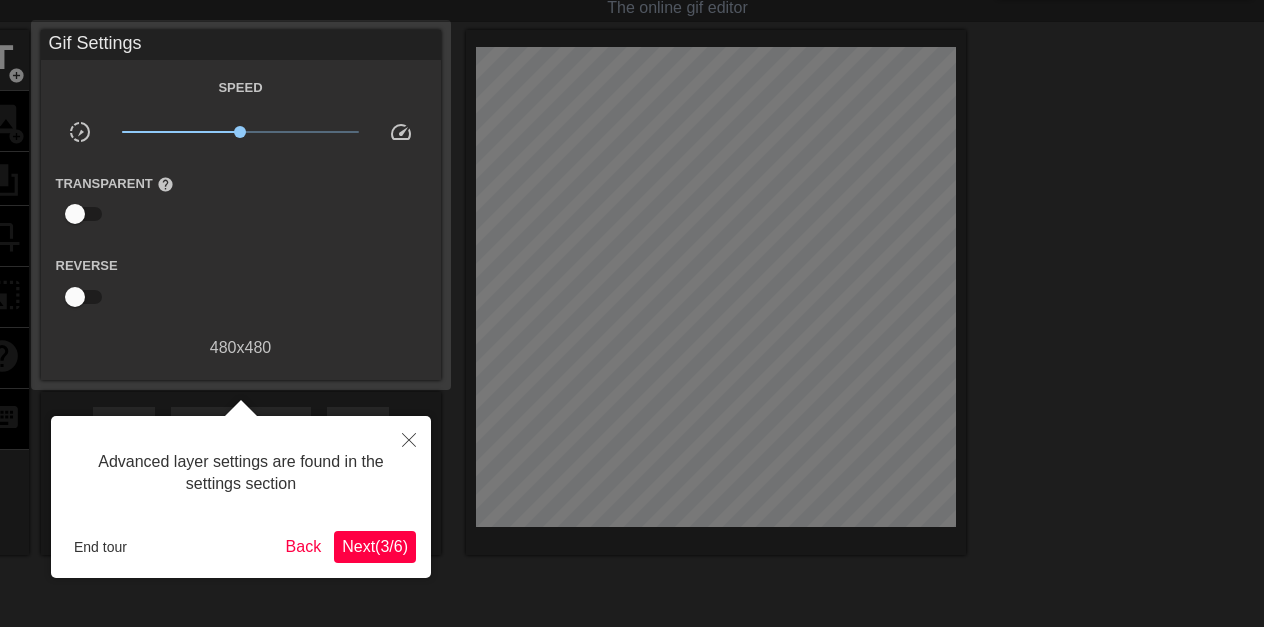scroll, scrollTop: 73, scrollLeft: 0, axis: vertical 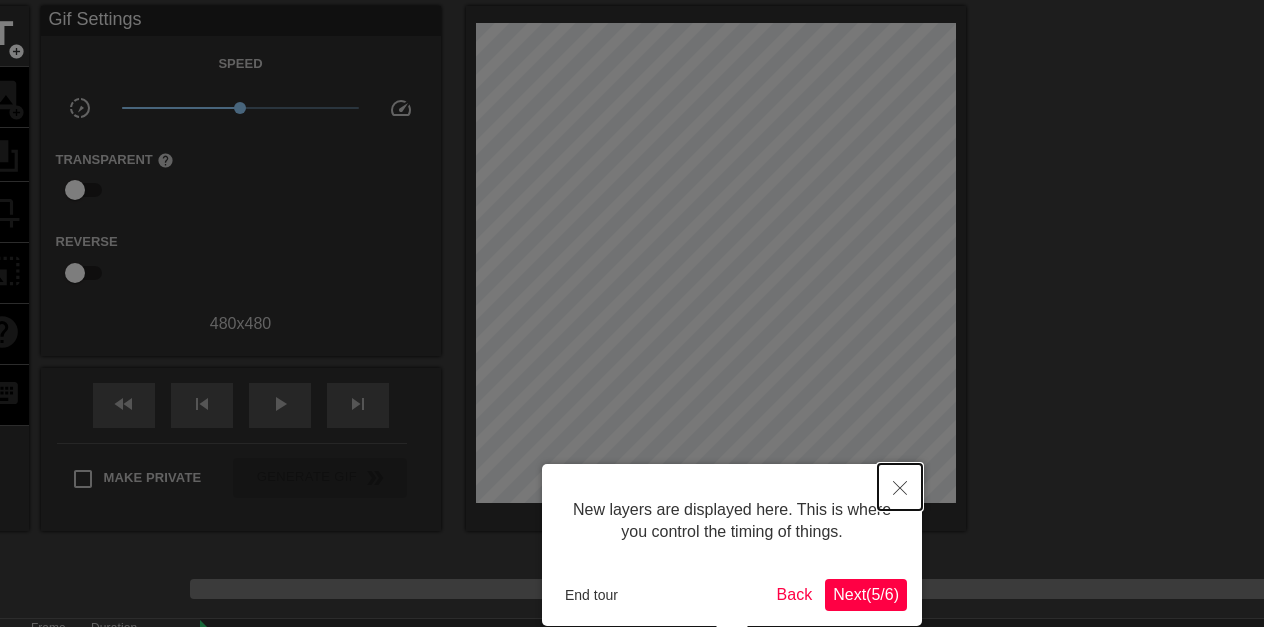 click 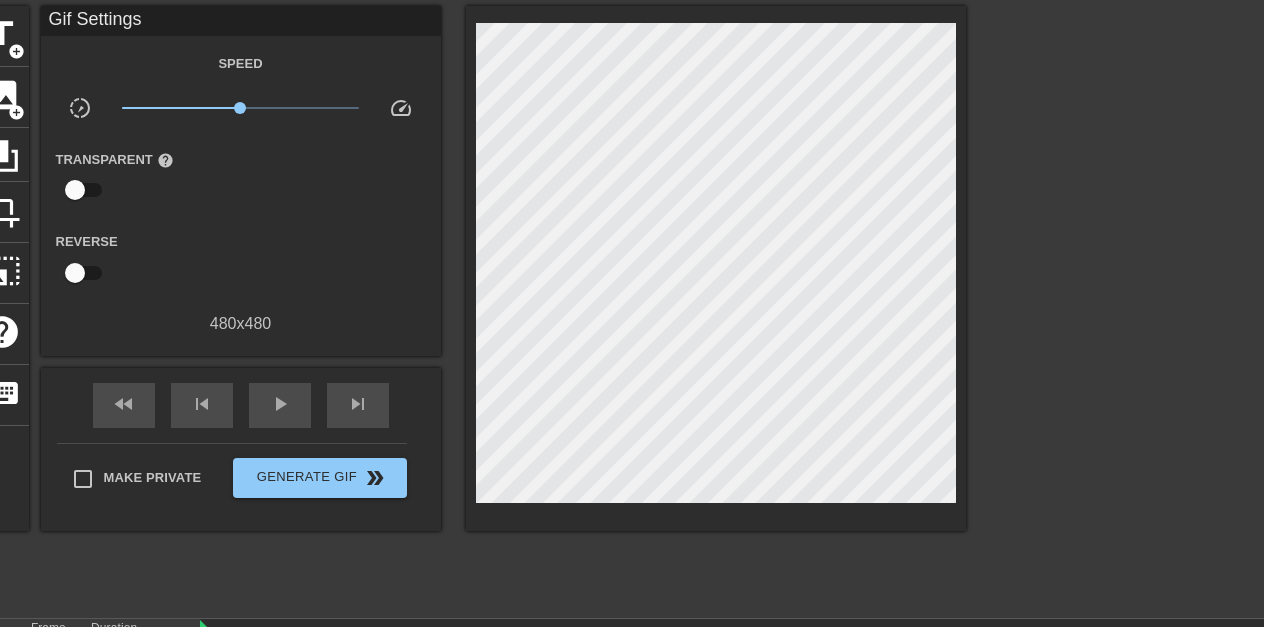click on "480  x  480" at bounding box center (241, 324) 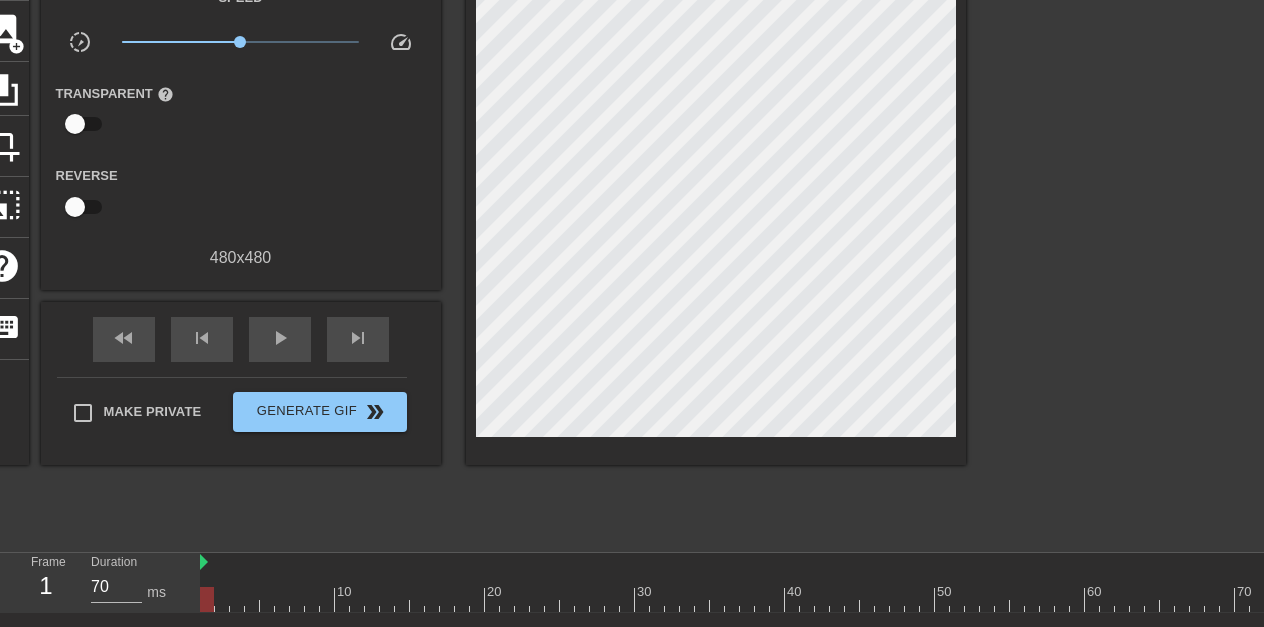 scroll, scrollTop: 279, scrollLeft: 0, axis: vertical 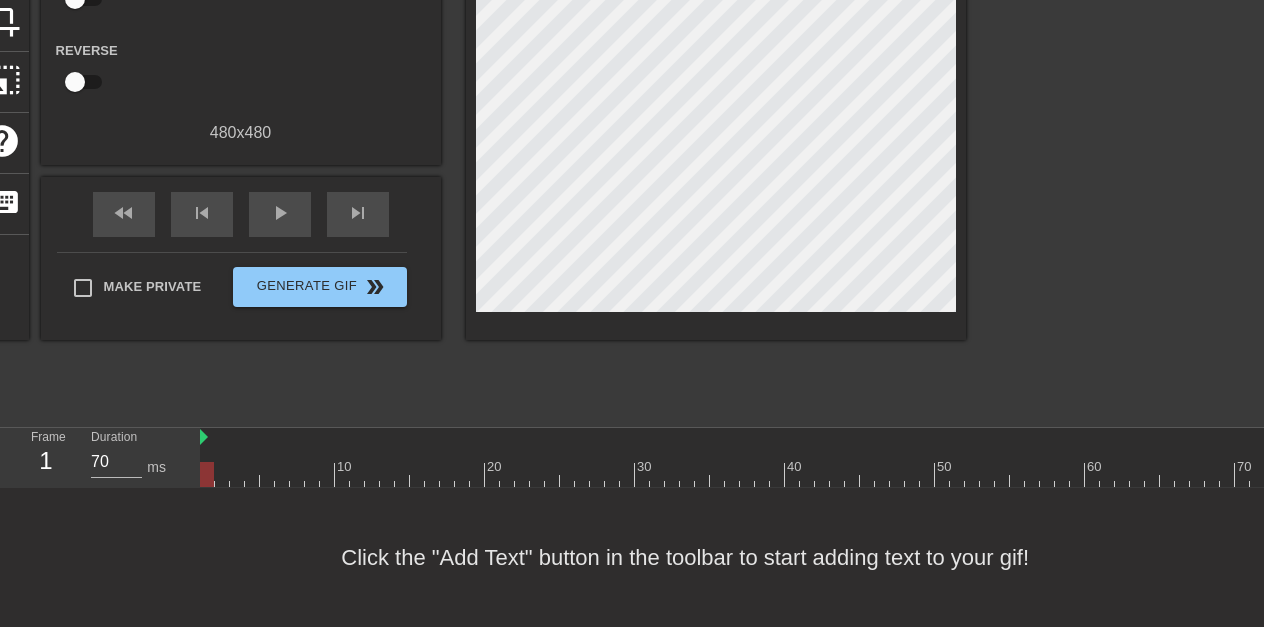 click on "480  x  480" at bounding box center [241, 133] 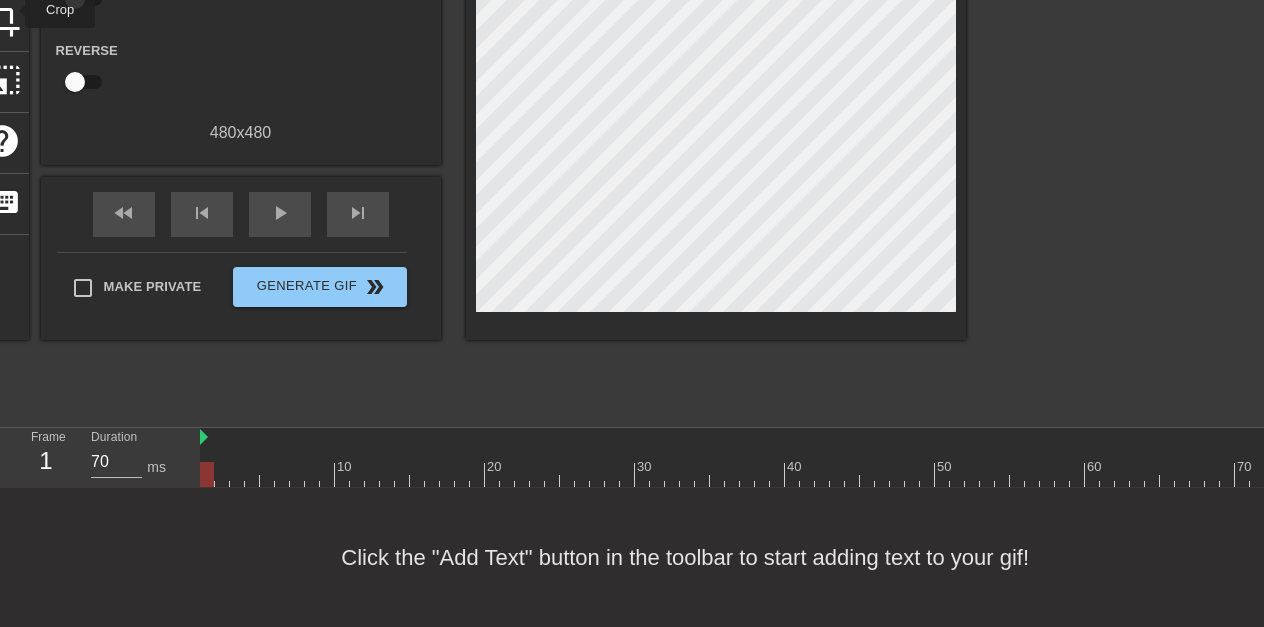 click on "crop" at bounding box center (2, 19) 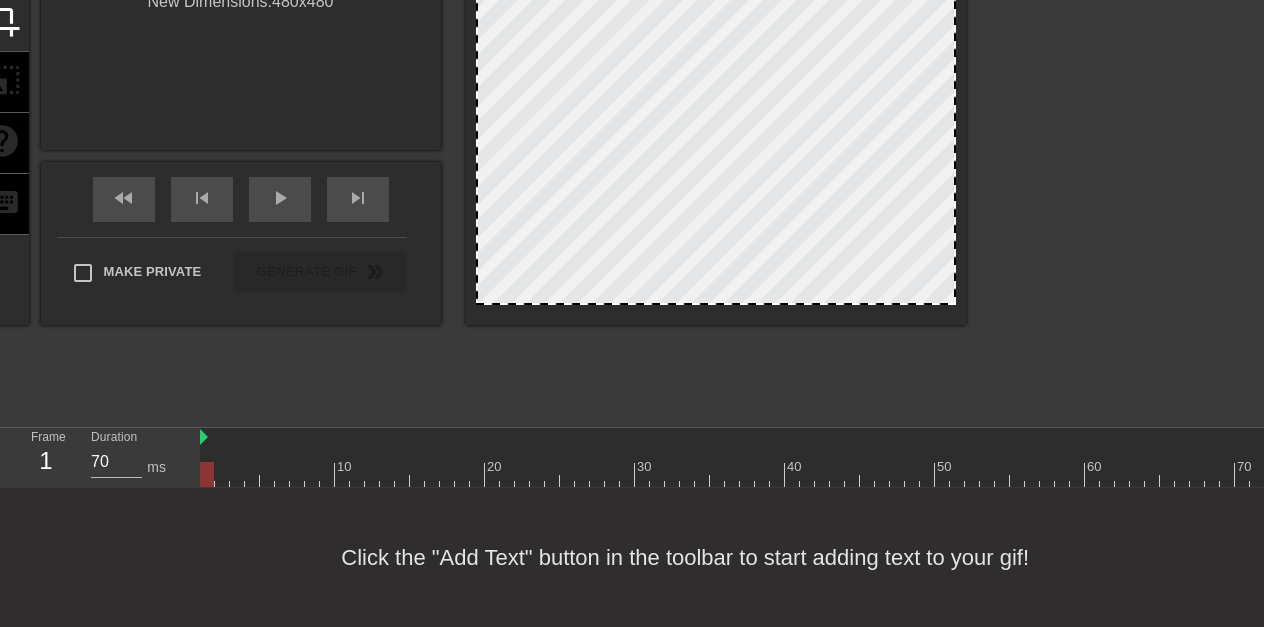 click on "title add_circle image add_circle crop photo_size_select_large help keyboard" at bounding box center [2, 70] 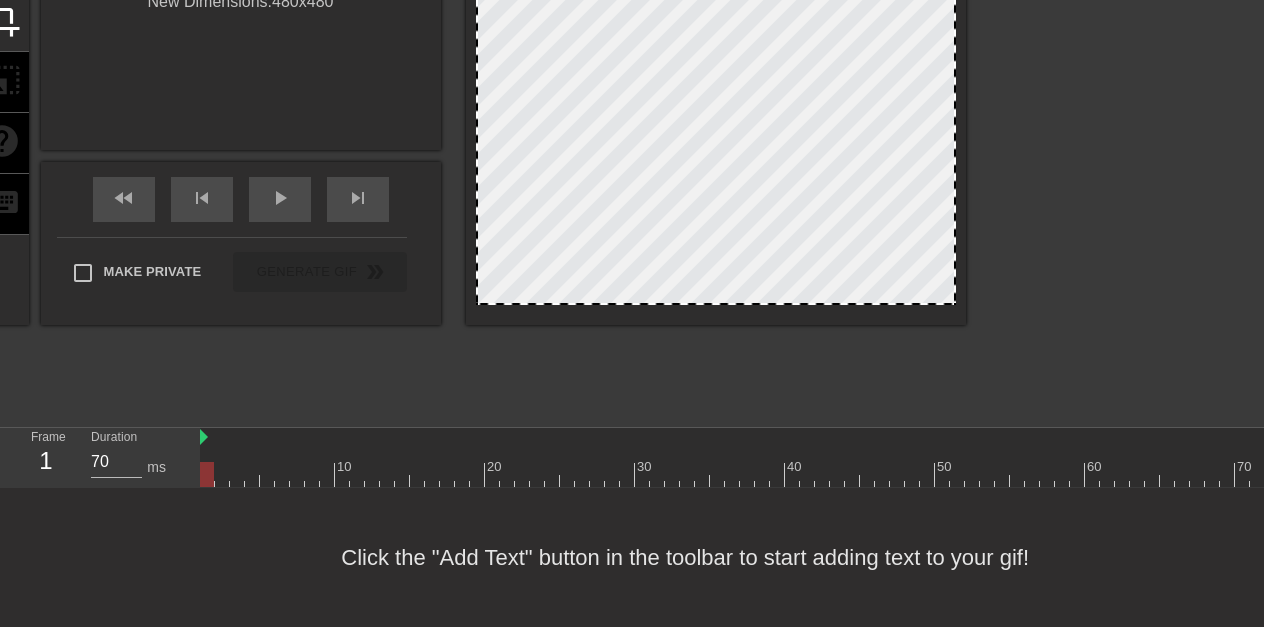 click on "title add_circle image add_circle crop photo_size_select_large help keyboard" at bounding box center [2, 70] 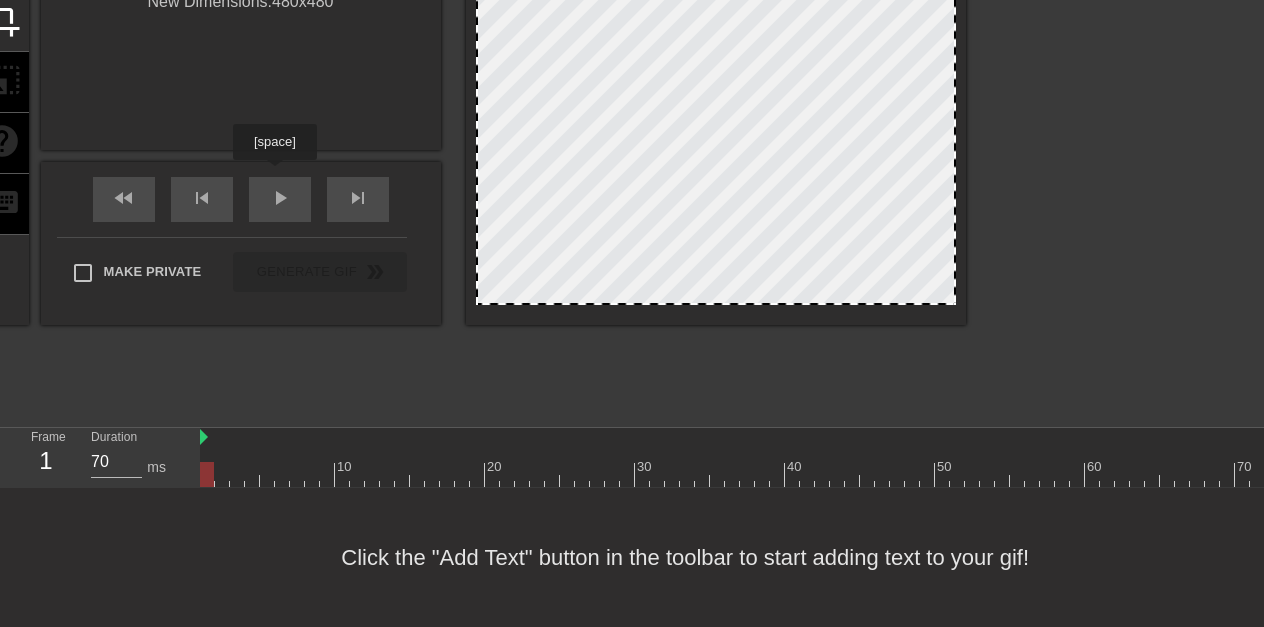 click on "play_arrow" at bounding box center [280, 198] 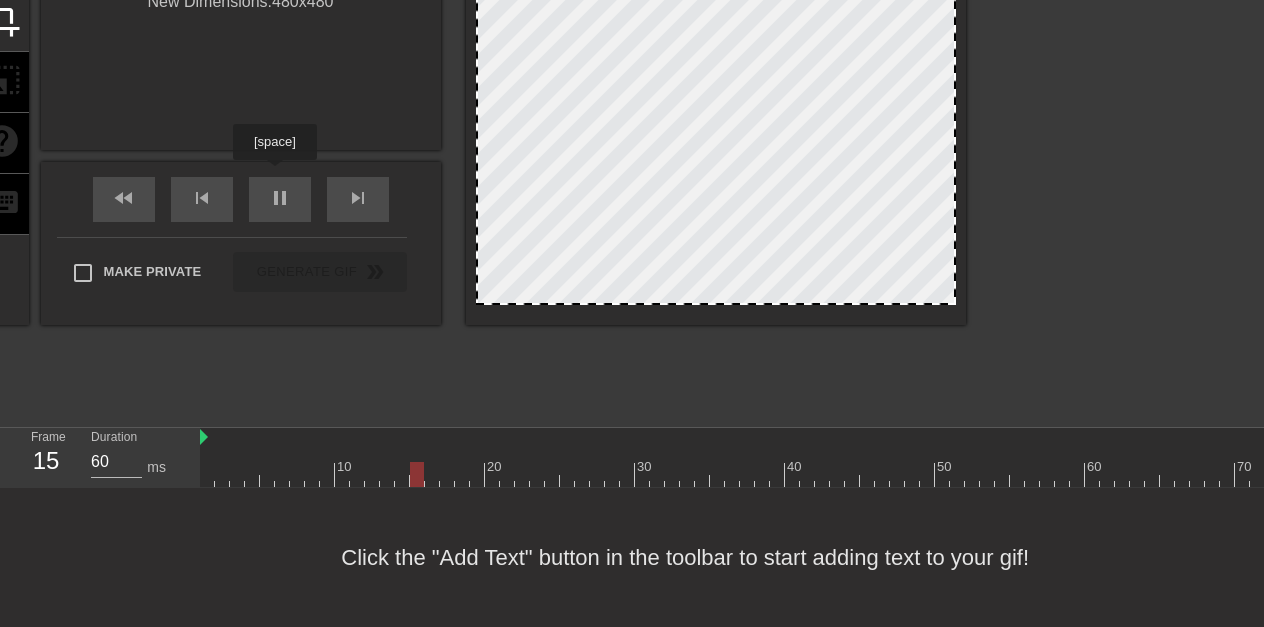 type on "70" 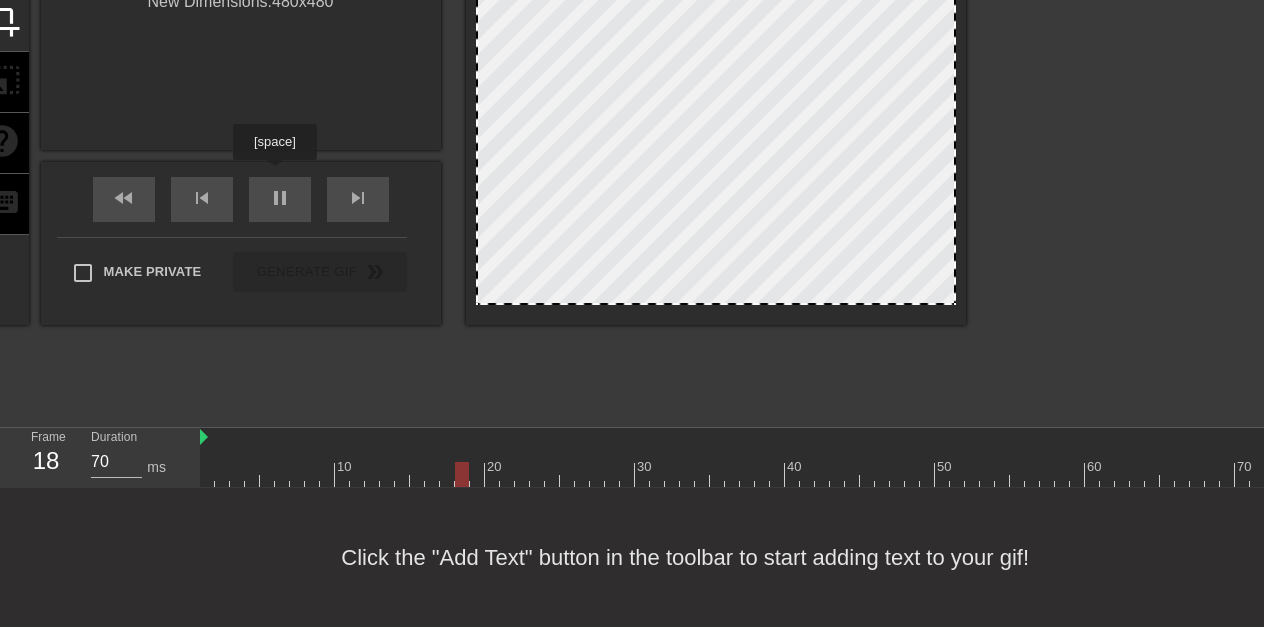 click on "pause" at bounding box center [280, 198] 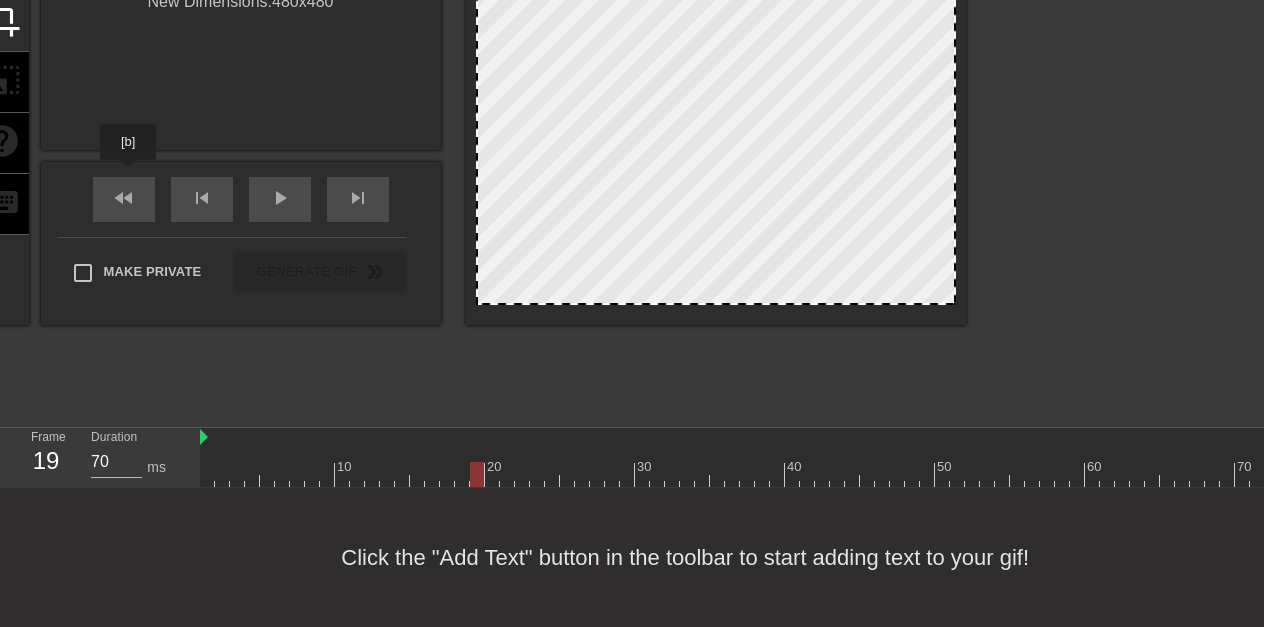 click on "fast_rewind" at bounding box center [124, 198] 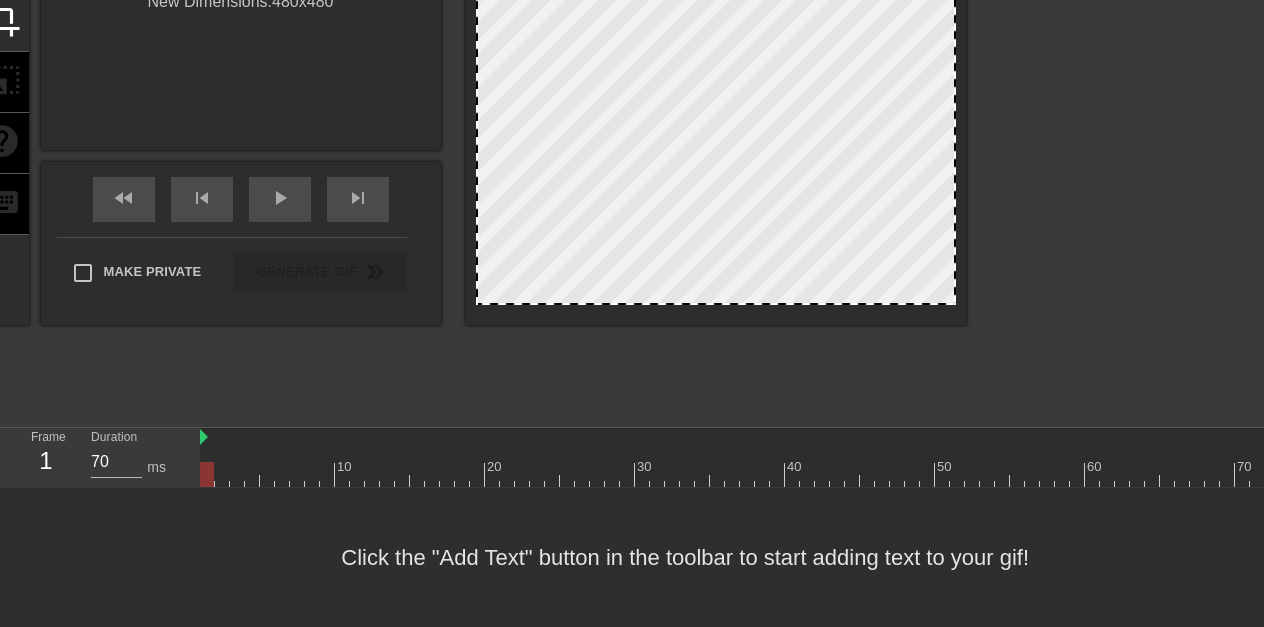drag, startPoint x: 198, startPoint y: 448, endPoint x: 153, endPoint y: 319, distance: 136.62357 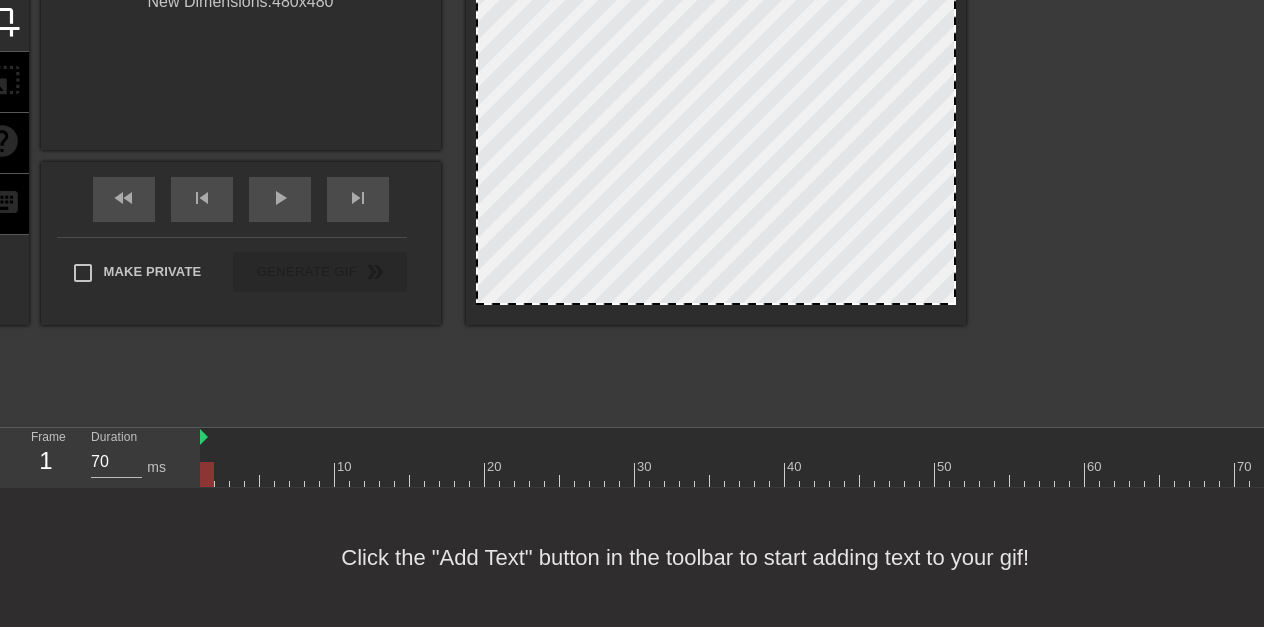 click on "menu_book Browse the tutorials! Gifntext.com The online gif editor Send Feedback/Suggestion title add_circle image add_circle crop photo_size_select_large help keyboard CropGif Drag the box to choose a new gif size. When done, click apply below or [enter] to save changes. Cancel Apply New Dimensions:  [NUMBER]  x  [NUMBER] fast_rewind skip_previous play_arrow skip_next Make Private GenerateGif double_arrow     Frame 1 Duration 70 ms                                       10                                         20                                         30                                         40                                         50                                         60                                         70                               Click the "Add Text" button in the toolbar to start adding text to your gif! [b]" at bounding box center [632, 181] 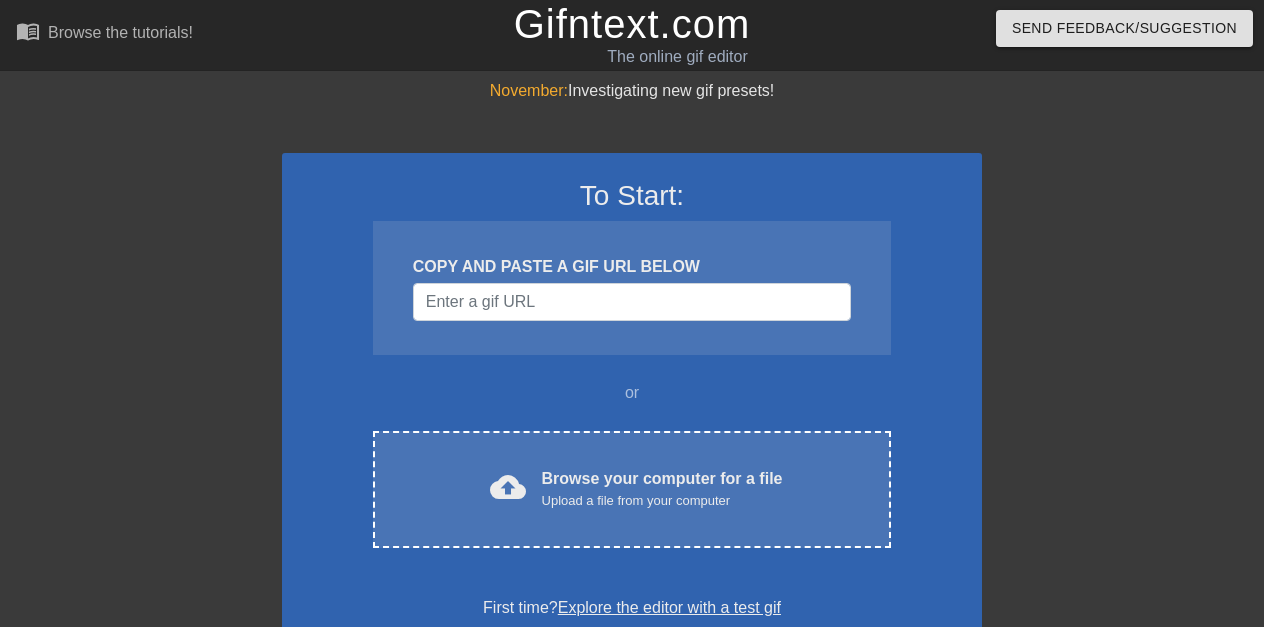 scroll, scrollTop: 0, scrollLeft: 0, axis: both 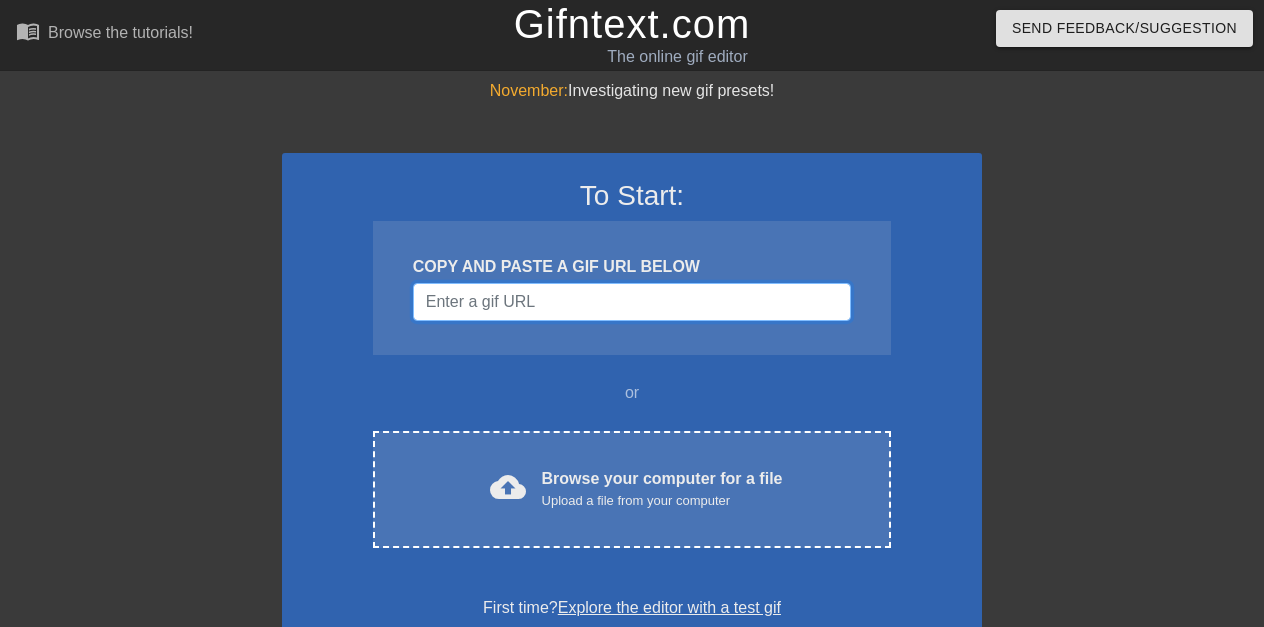 click at bounding box center (632, 302) 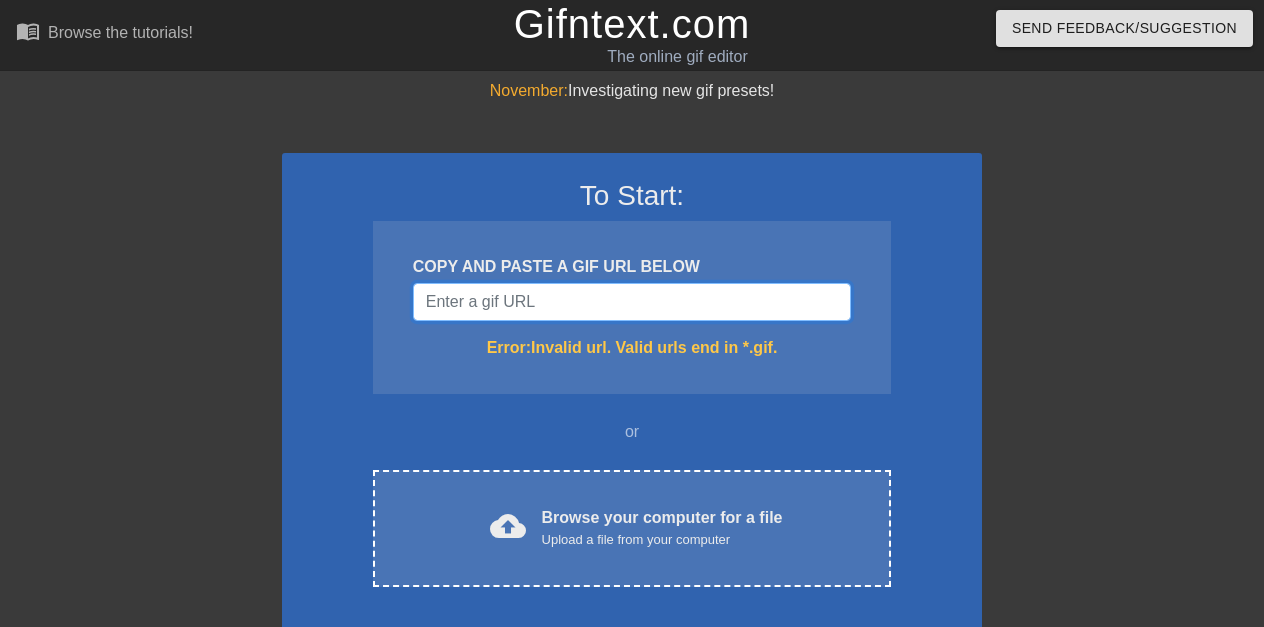scroll, scrollTop: 0, scrollLeft: 0, axis: both 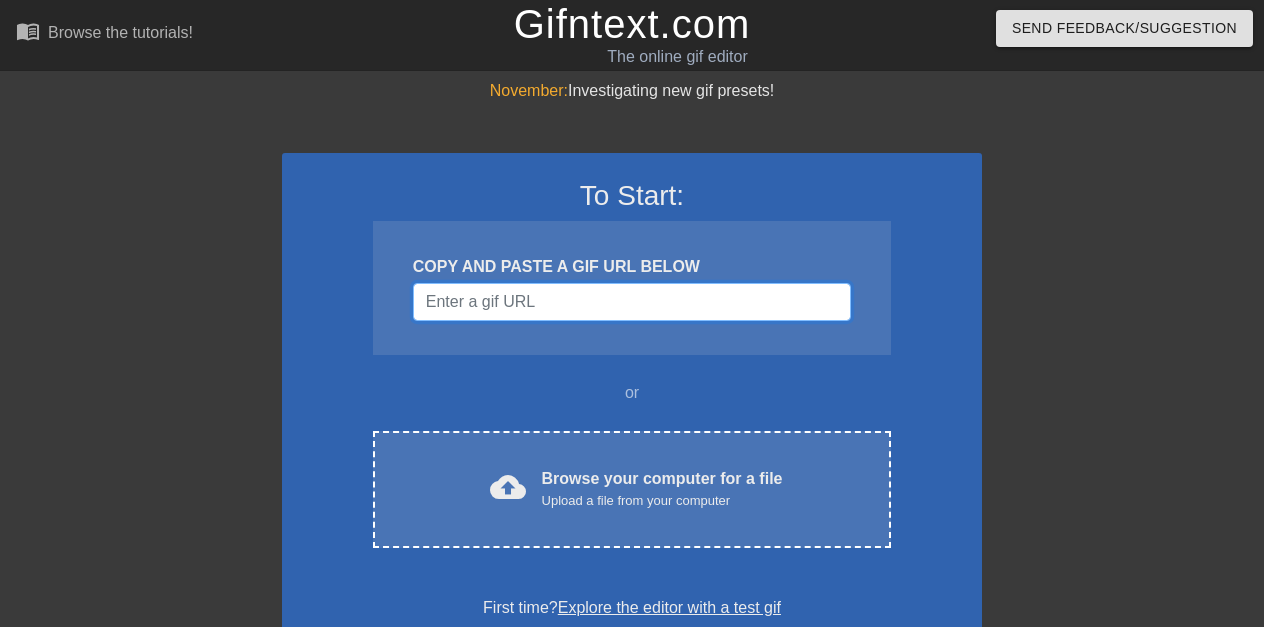 paste on "https://www.gifntext.com?src=https://media.giphy.com/media/np9u667clKhStiEUyW/giphy.gif&width=400&height=300" 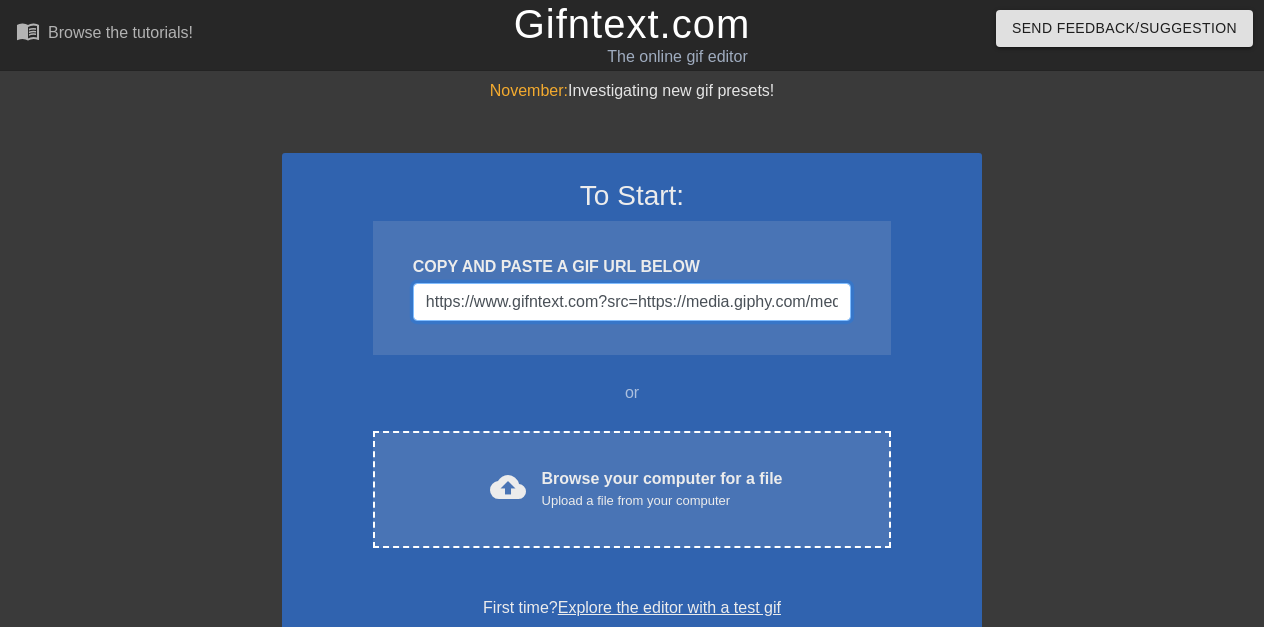 scroll, scrollTop: 0, scrollLeft: 414, axis: horizontal 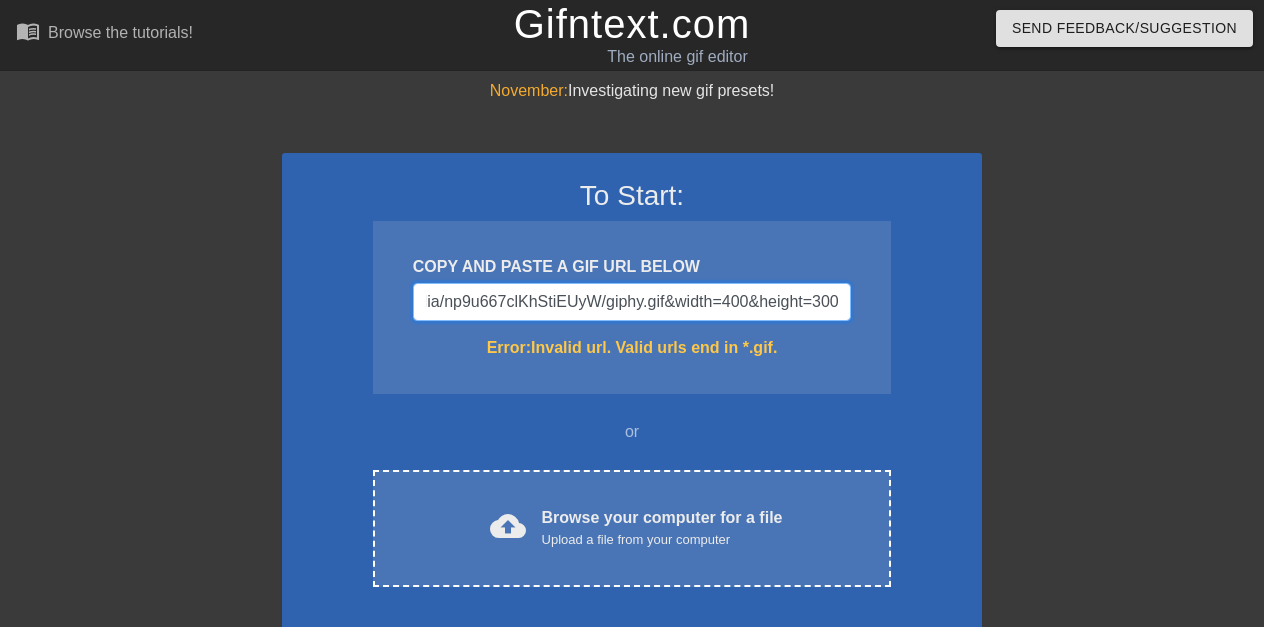type 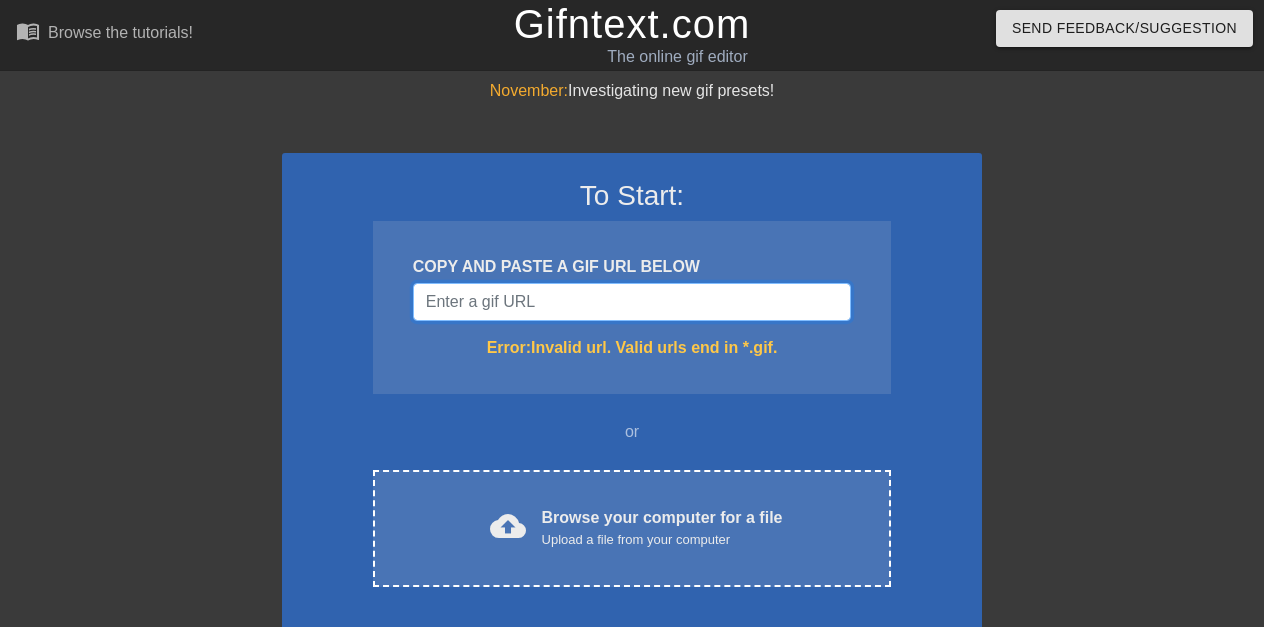 scroll, scrollTop: 0, scrollLeft: 0, axis: both 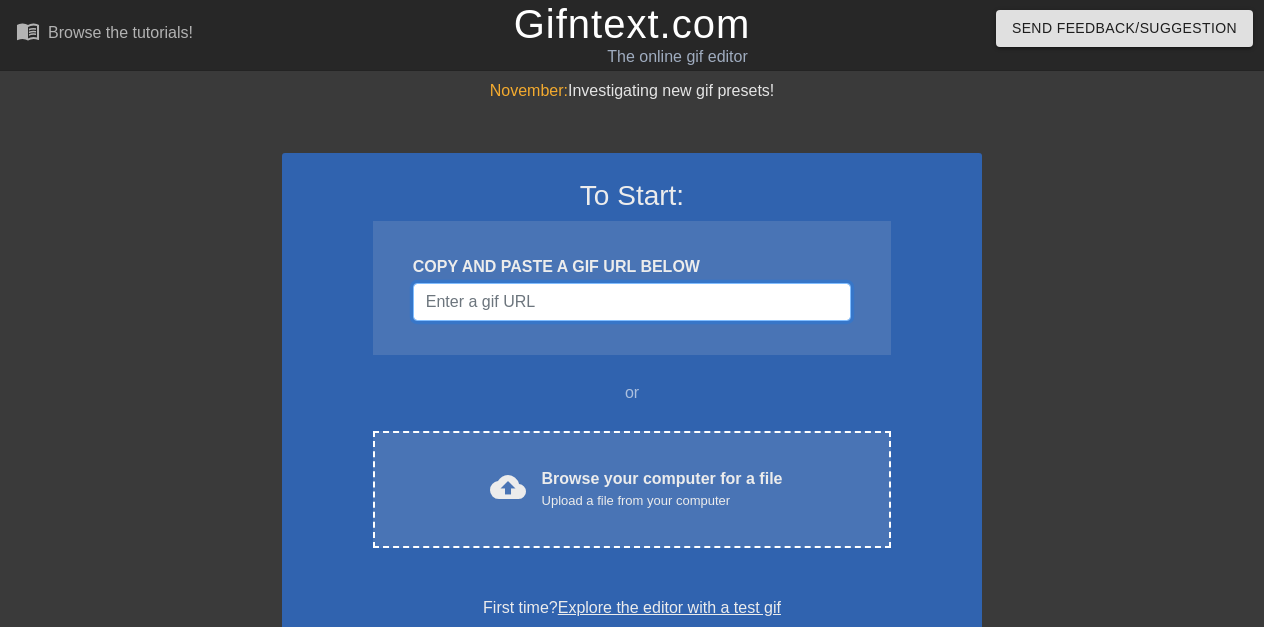 click at bounding box center (632, 302) 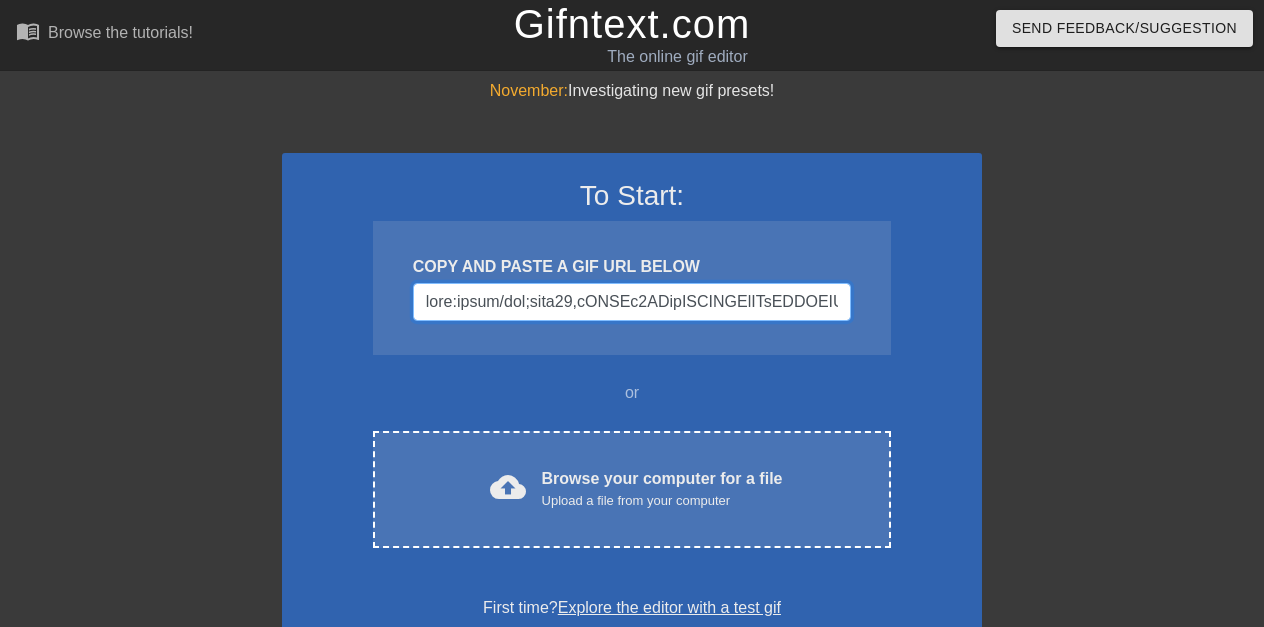 scroll, scrollTop: 0, scrollLeft: 152464, axis: horizontal 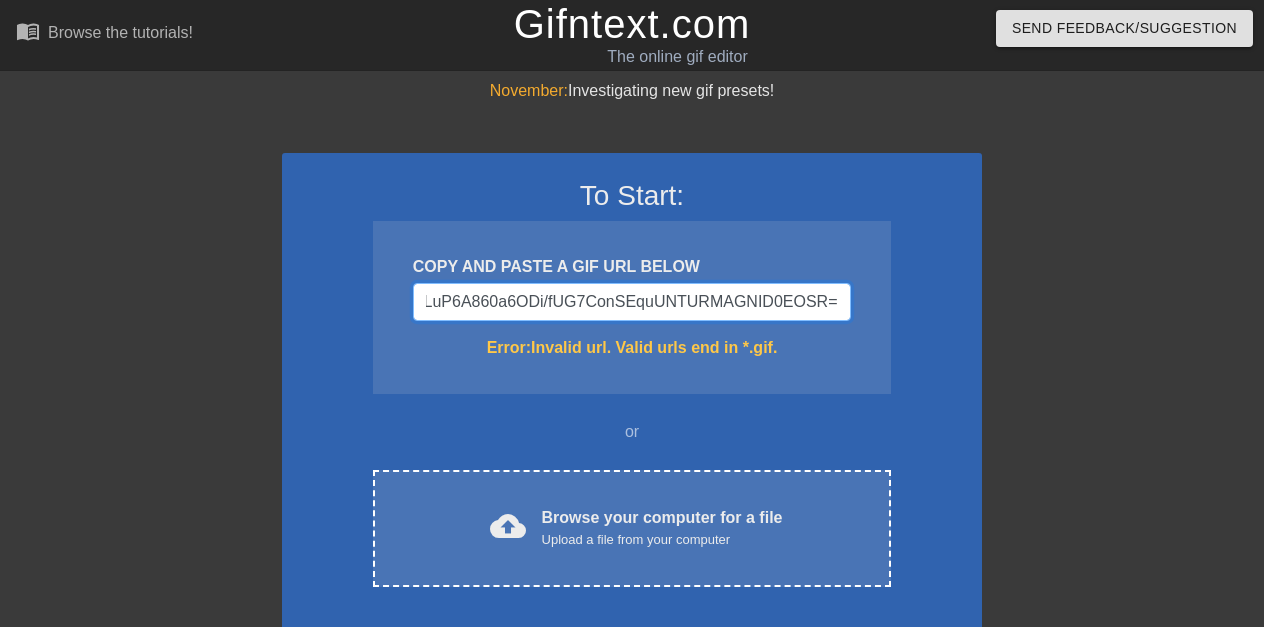 type on "data:image/png;base64,iVBORw0KGgoAAAANSUhEUgAAAOEAAADhCAMAAAAJbSJIAAAB41BMVEX////qsGOB0Ov/8cn//u3/pYzjaTTf9/ve8+r/8sj/88fzSSzOLwB5zeqXAAB5zuxUEwBNAAD/oIZVFwD///T08vBjMSD/qI+UAADNwr/iZDDwtWZXHABgLBiT6vqF1/L///lSEAD/+NCF5vdQCgBeGQD0/P1eNyjv5sP/rZPh1biR1u348MucAAD//dRdFQDmq2FdIQC5qKLr7M98vdOk3e/W8PdZJBLq+Pva0MymEQHT5dbF6fT249z57encVjus2uDUycTo4t9ROi3GPCr2ybz42c/5sZyVe3KCXVG2fUe77/hTGw2tmZFuQDBcJQ7dYElsdnxmVFBrb3PC4Nq45fP1uKb50r/klYbieGXkhXKeaDp8SCmd1eTRl1ZrNx7omlTlhkm/iE3lfEORcme0HQHl3tCFUS24fGS2bV5zSjyOVD53NCDMPCt2pLRpYWBxjZaZeWTnraLmuazicVr1jnWtwciSvcjjVTbZinnTdGClrrHBiIDBpqryt5n40bW9WS6nRyqlNi/evriuTETEtqWzY1/QoZ+VlZnXfUedJCHBgH2wf0qzPyh4CQCWX1uyalXGXE1zHQ4+AACqppuFgX2ELh/BTT5TRz2rXkL1MQDWkohhXl2vlHqERDTLuJ2acVaBtVm8AAAgAElEQVR4nO19jV8TV7p/DGCANmTCMCGRmZJgEl4CQiIwQd6DQAJJBhFYFQVrsXbjCtiq1e3e3b22ti5d92fv1da7t5T+qb/nOefMzJlkAuFF697PPu2nJTNJ5nzP8zzf5+WcmTgc/5Z/iy6u6G89grctyX8j/JeX//sIBwd/6xG8DUmOmH87PS7+VDQ58n9BqU63obgo9zdIMuZ0Oy0QR6KuwRGQ5Dsb3UlIzL2s/1mEcNntdJonQdkxt9vjJjJgvgtAD77fUWbAHG4Rwph7YMAdYy+SA24ArIu..." 